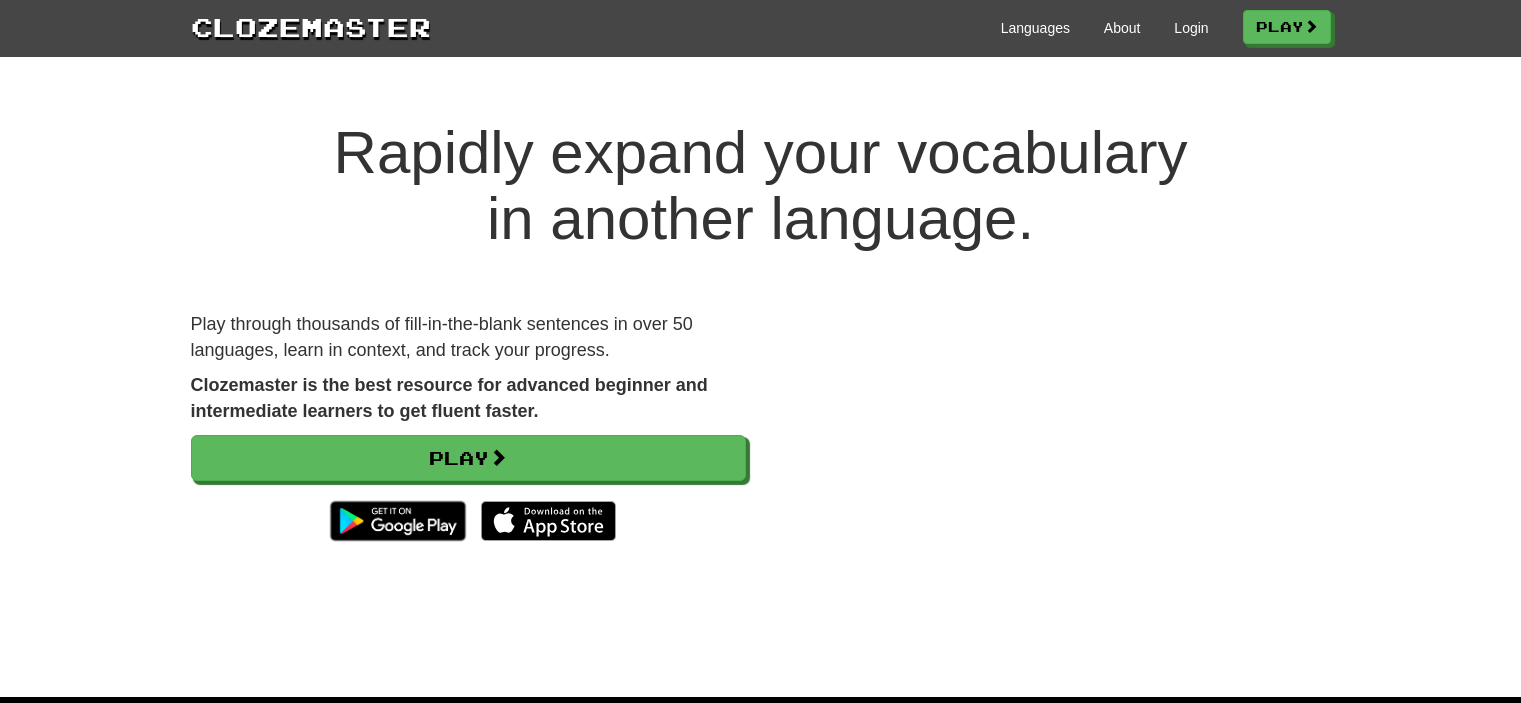 scroll, scrollTop: 0, scrollLeft: 0, axis: both 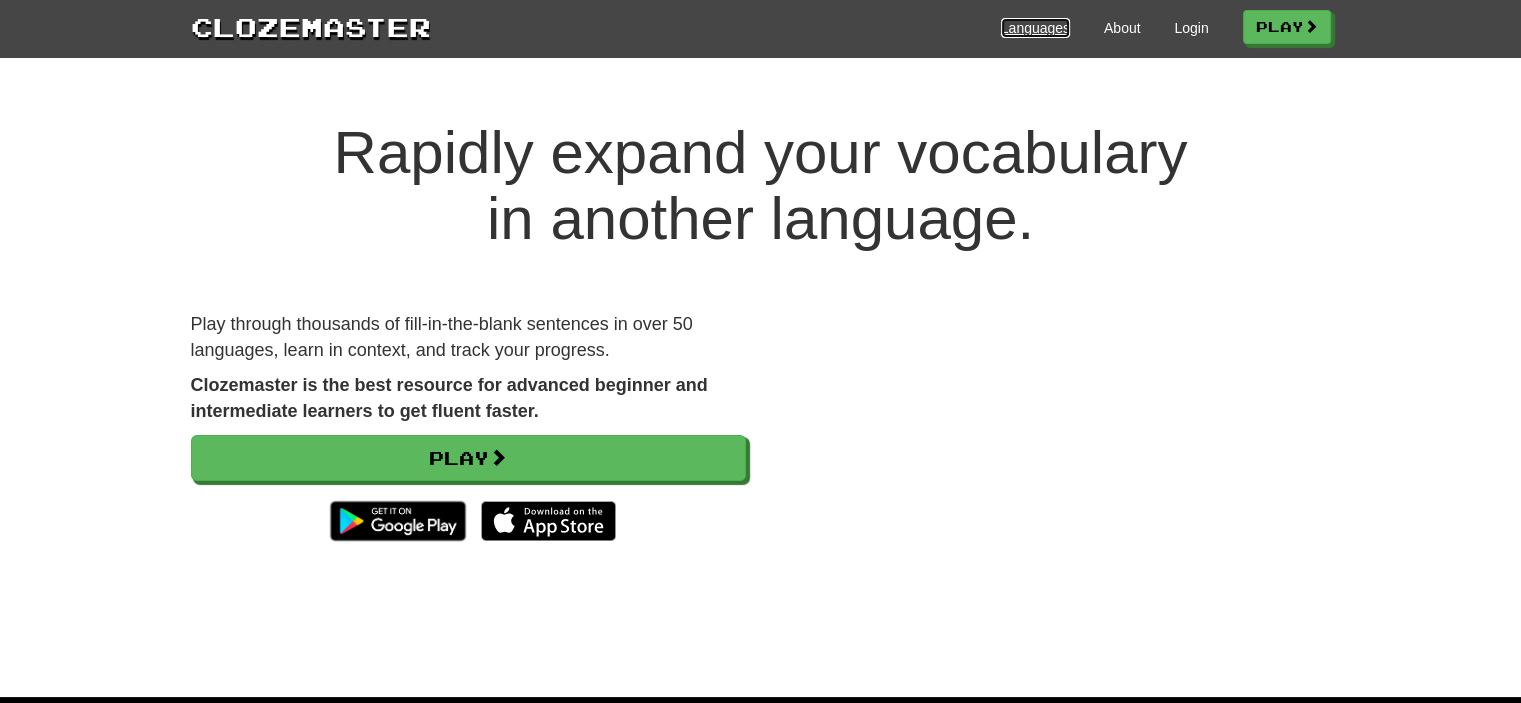 click on "Languages" at bounding box center (1035, 28) 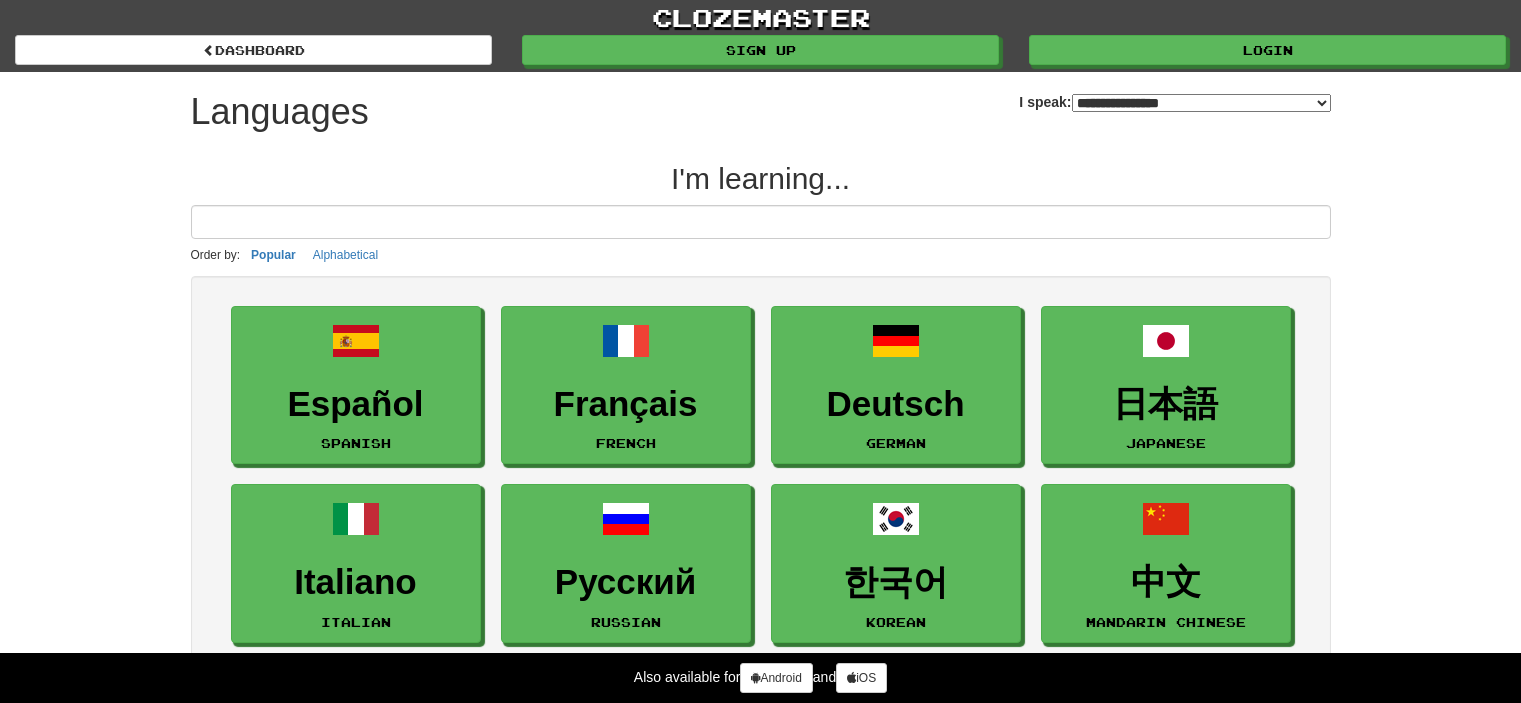 select on "*******" 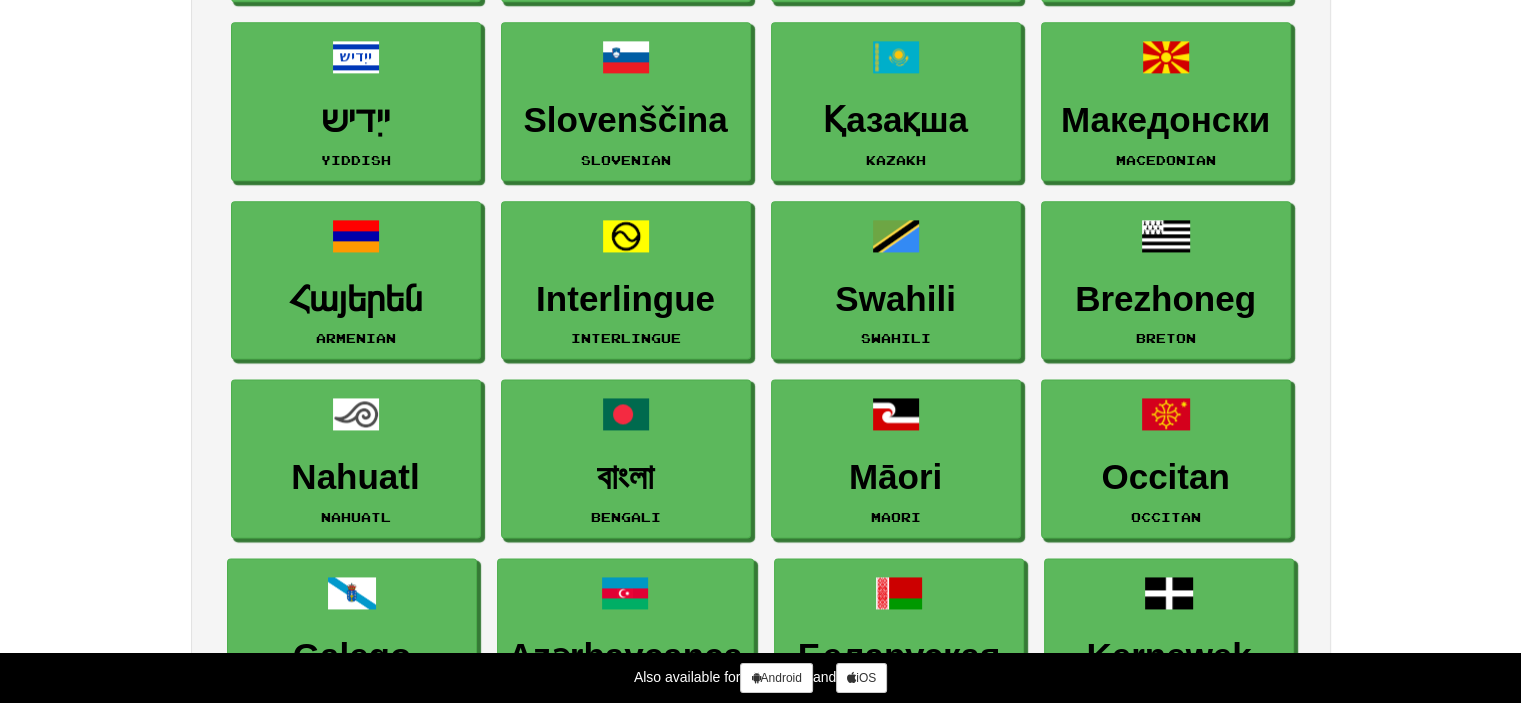 scroll, scrollTop: 2612, scrollLeft: 0, axis: vertical 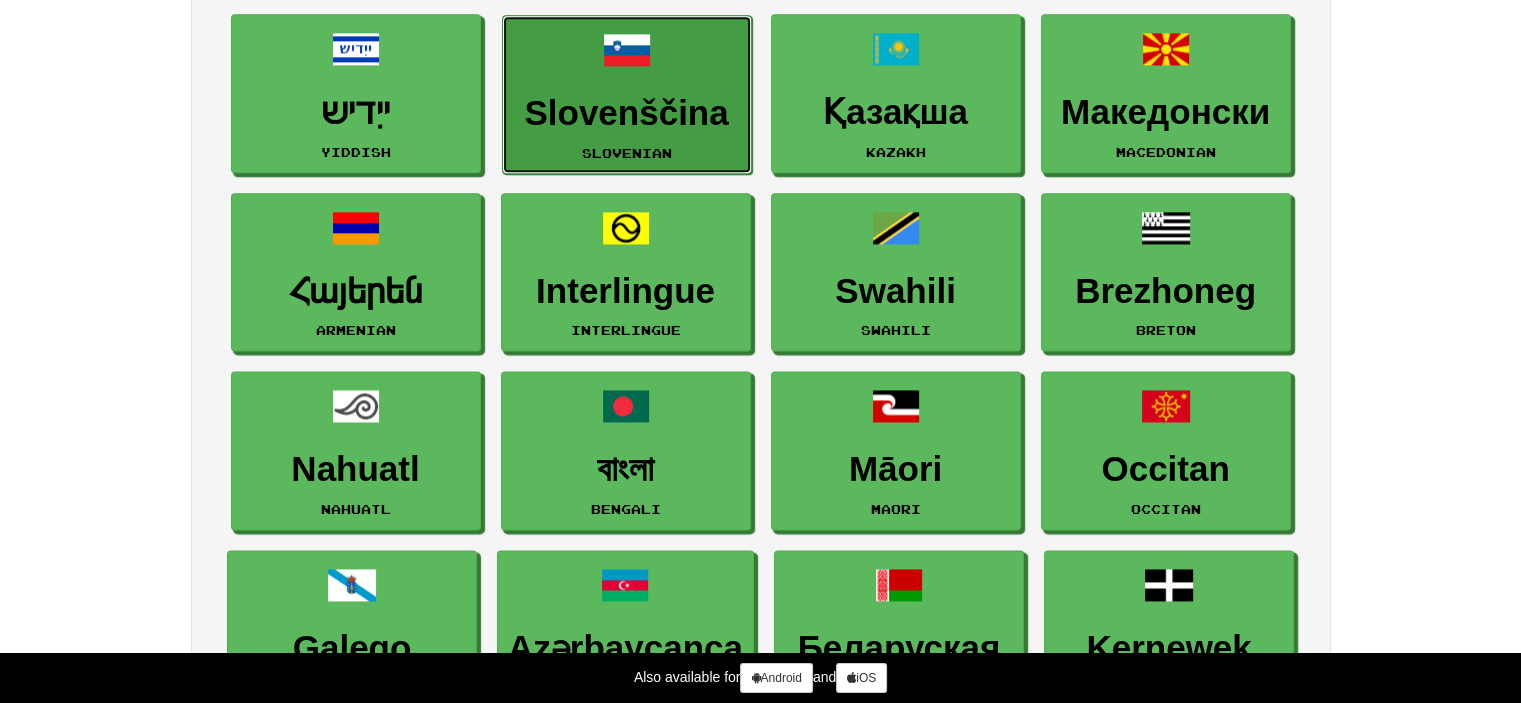 click on "Slovenščina" at bounding box center (627, 113) 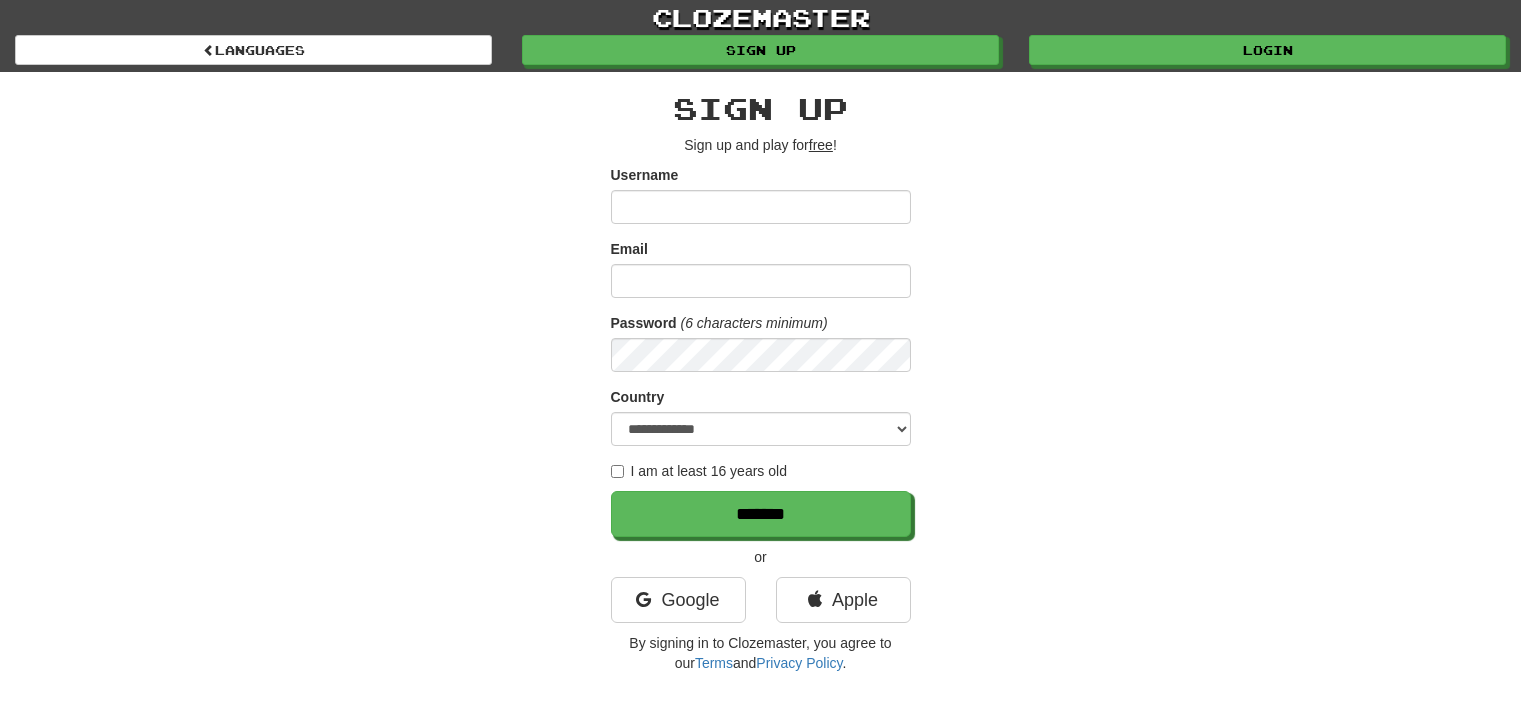 scroll, scrollTop: 0, scrollLeft: 0, axis: both 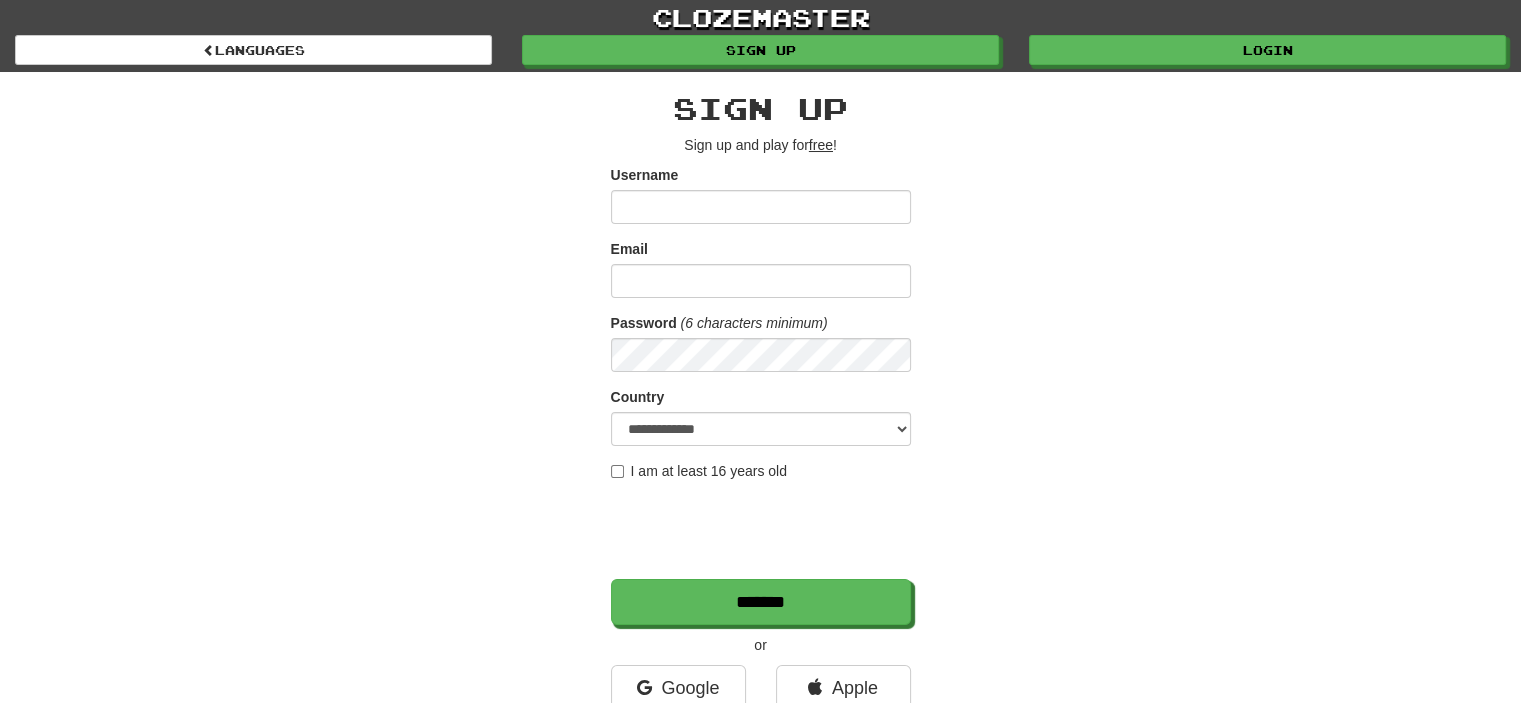 click on "free" at bounding box center (821, 145) 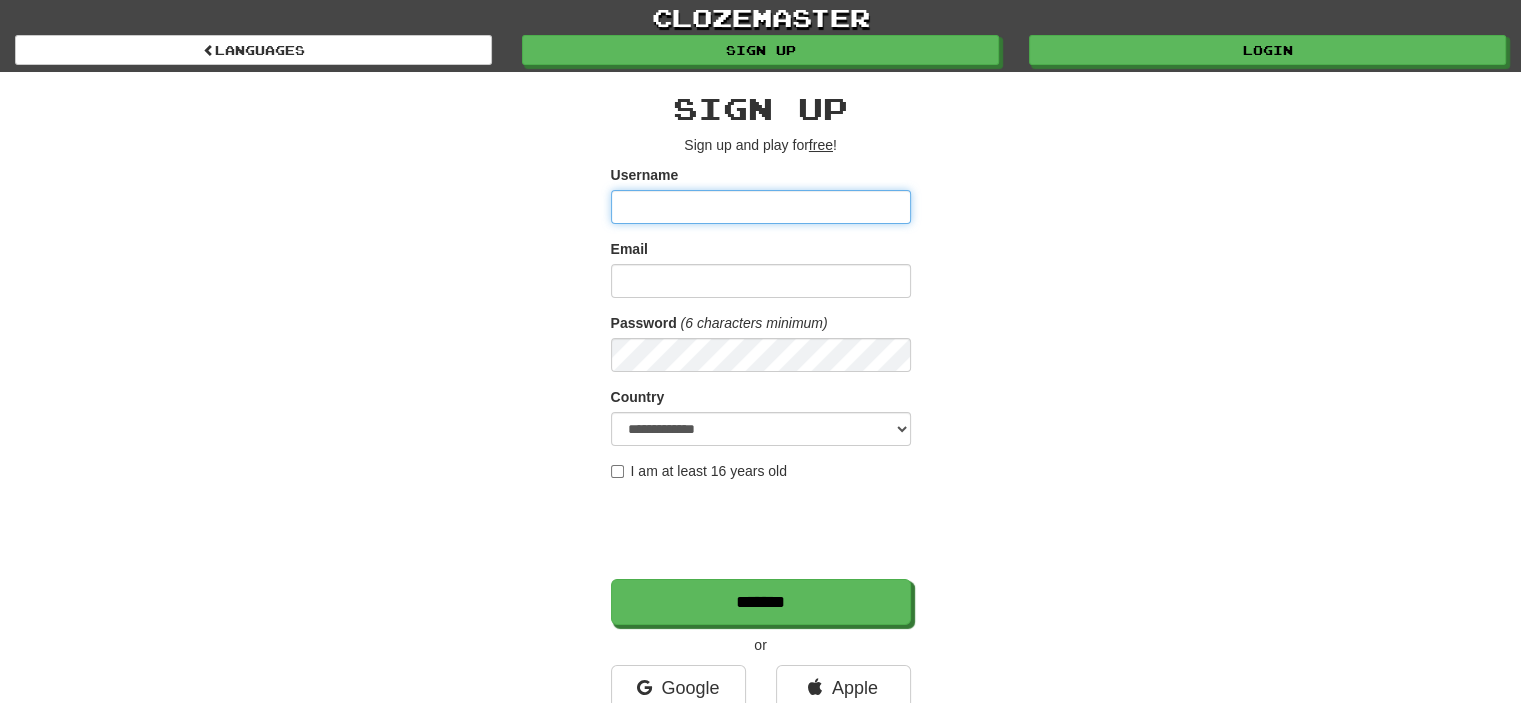 click on "Username" at bounding box center [761, 207] 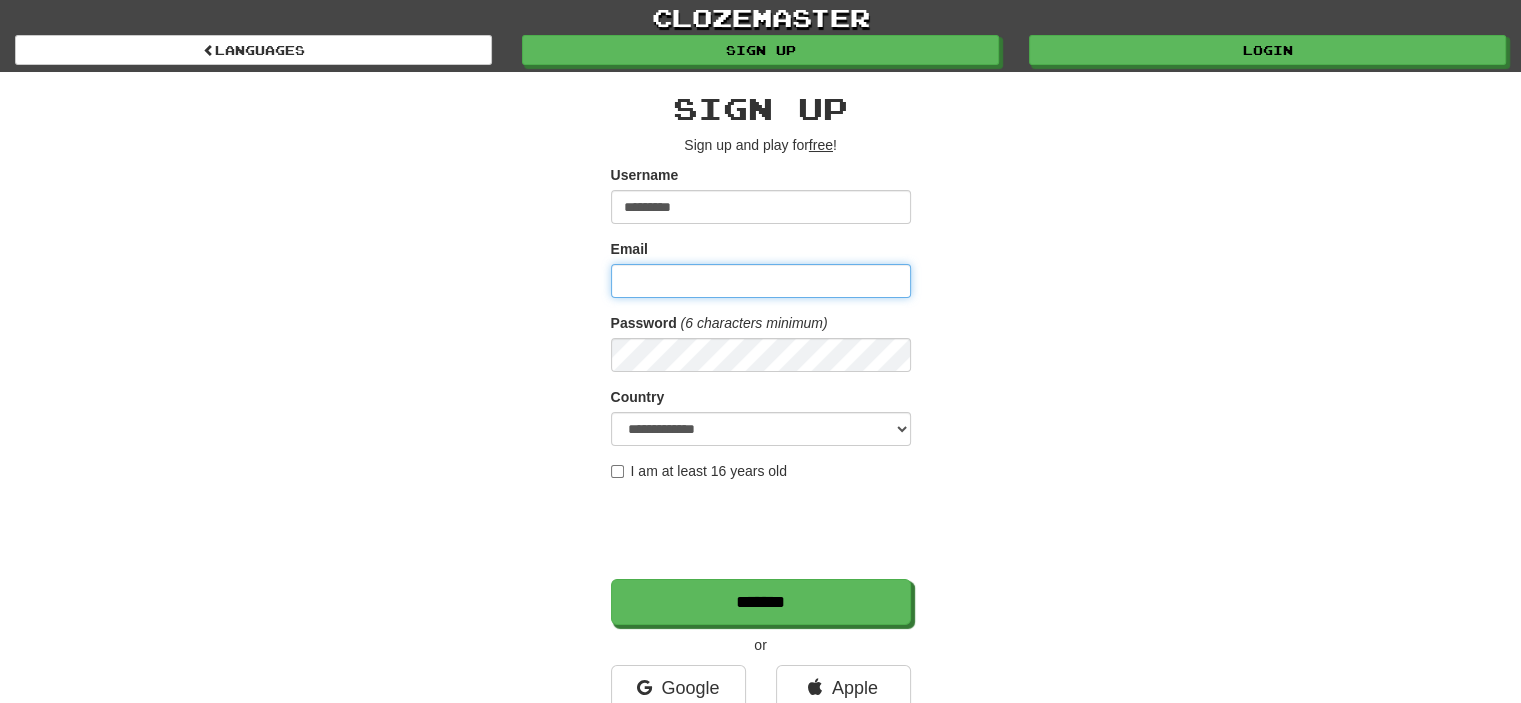 type on "**********" 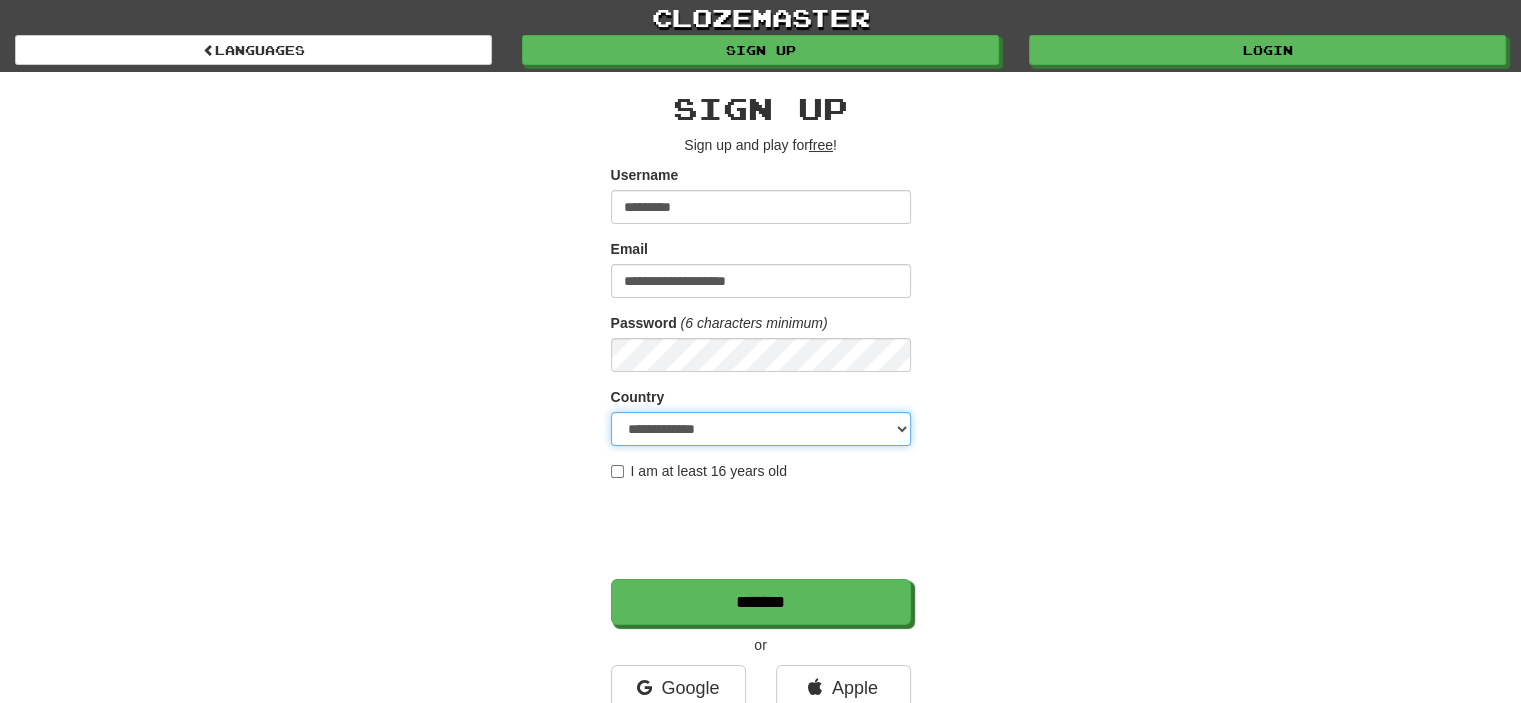 select on "**" 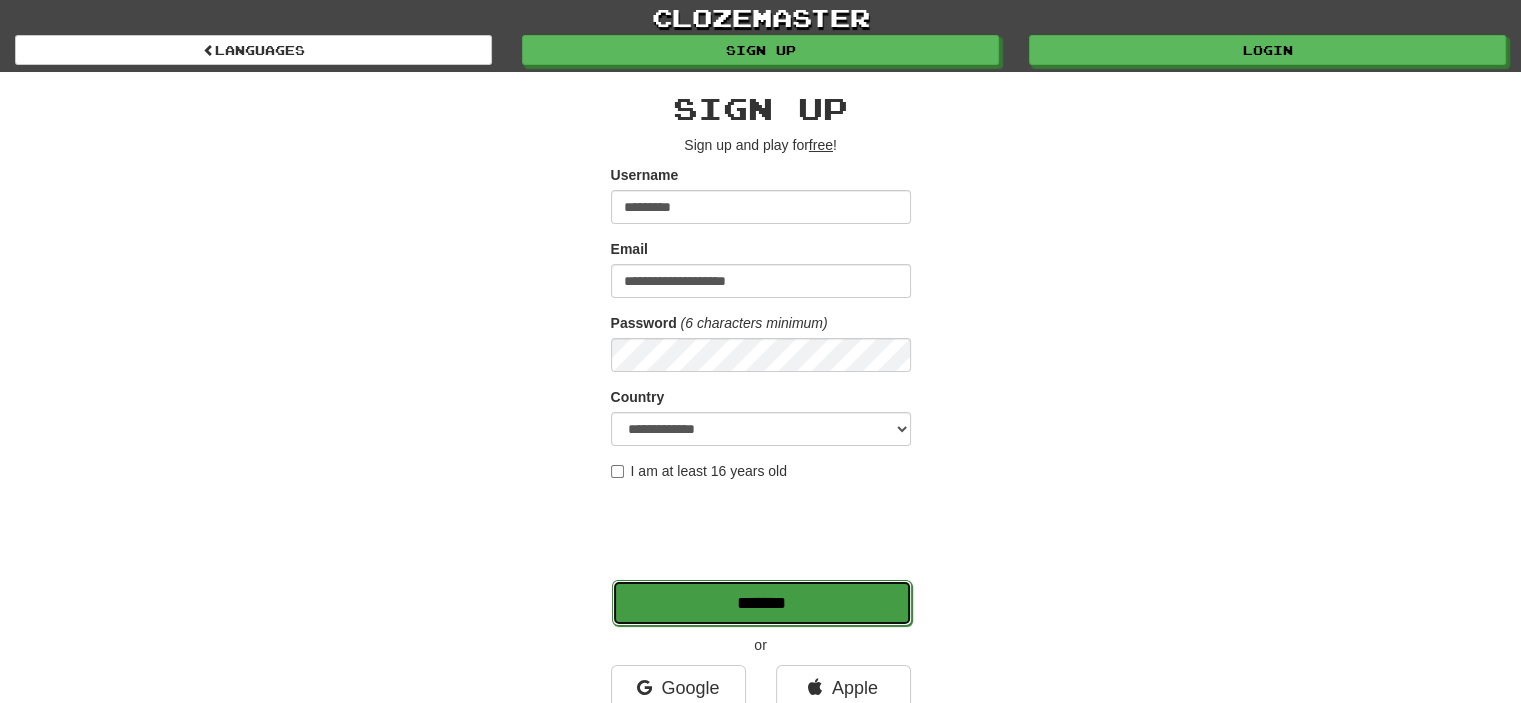 click on "*******" at bounding box center [762, 603] 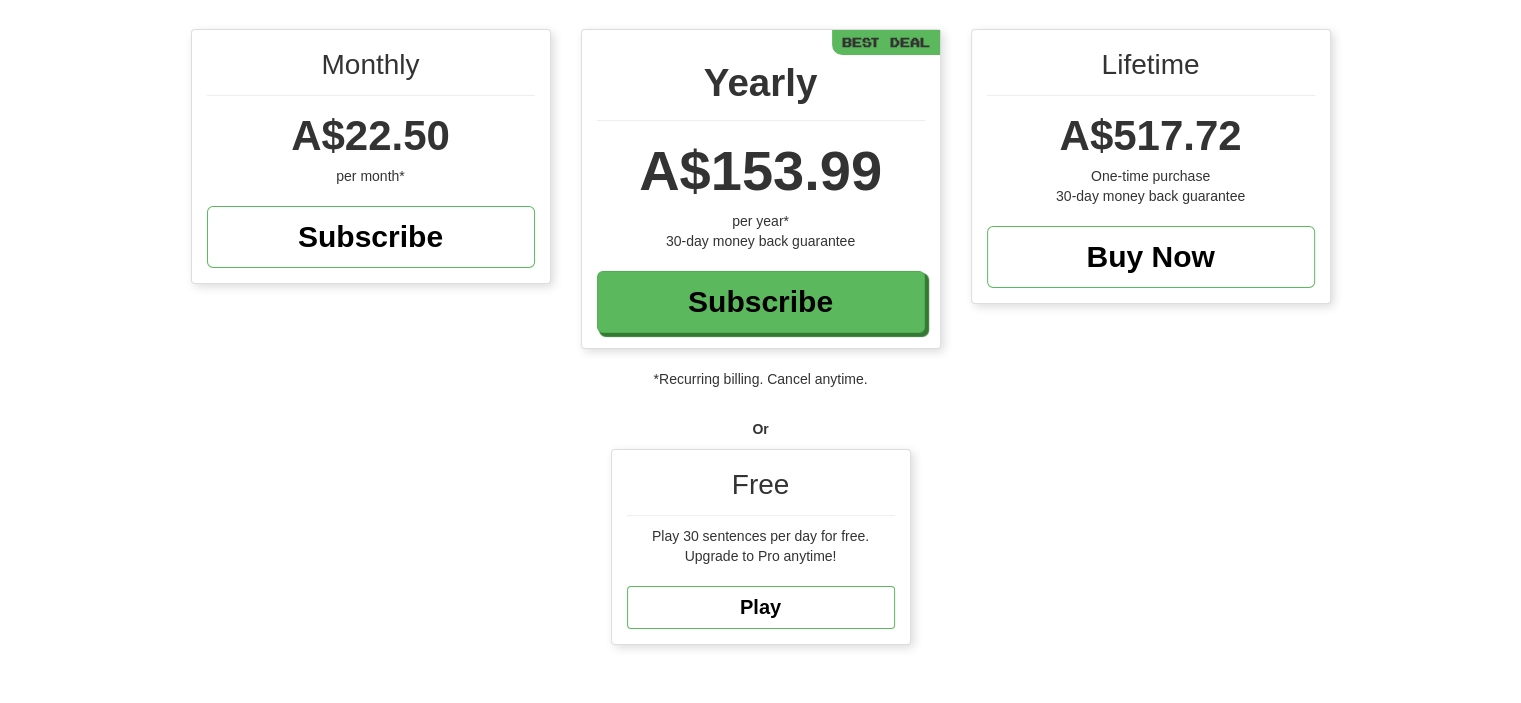 scroll, scrollTop: 210, scrollLeft: 0, axis: vertical 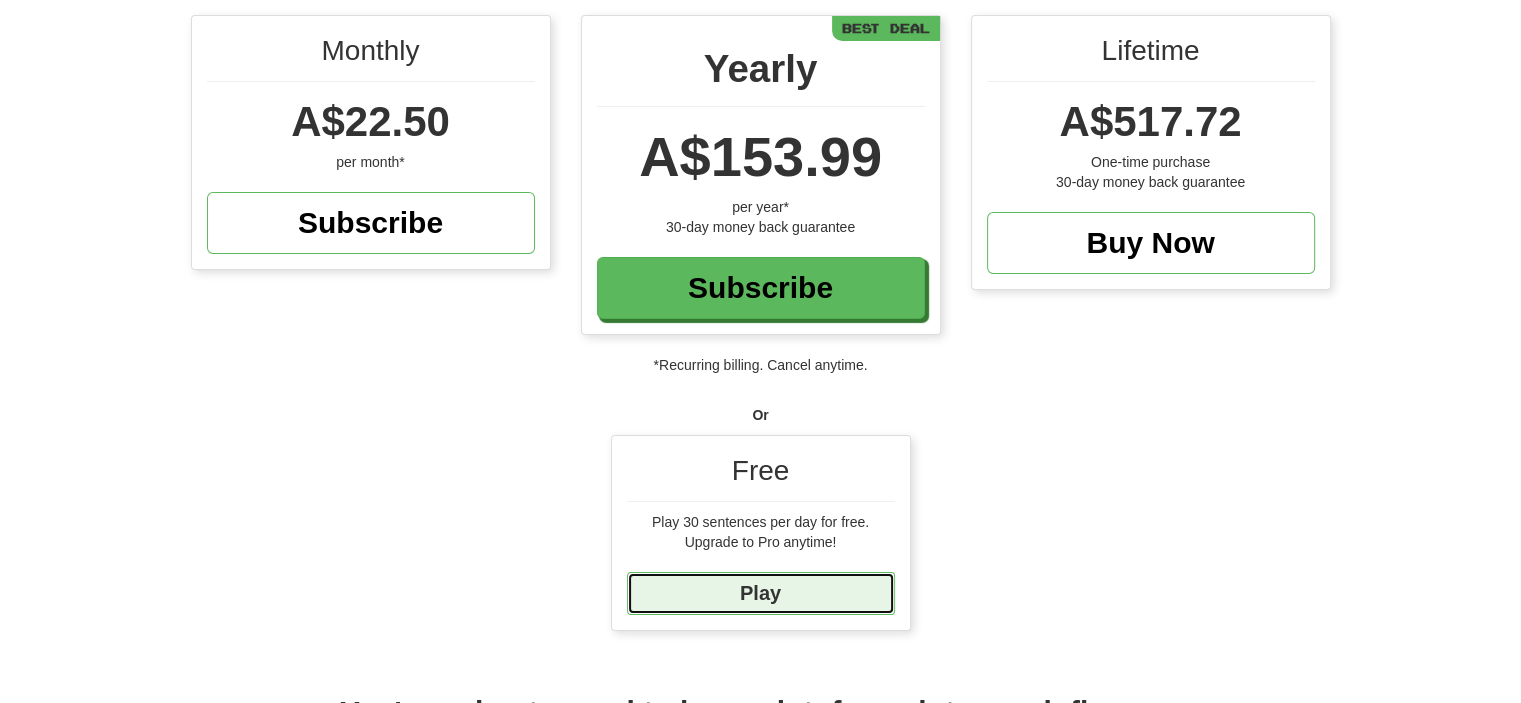 click on "Play" at bounding box center (761, 593) 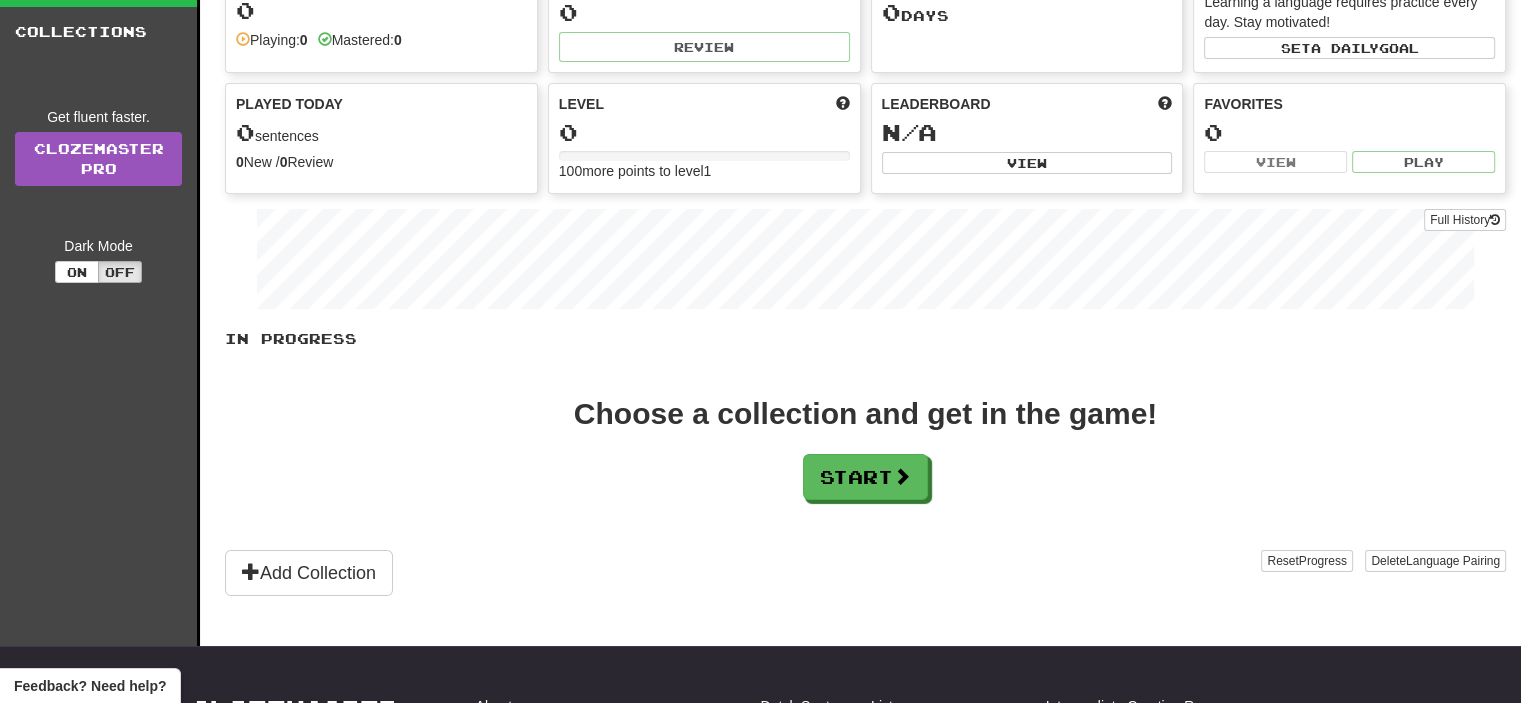 scroll, scrollTop: 164, scrollLeft: 0, axis: vertical 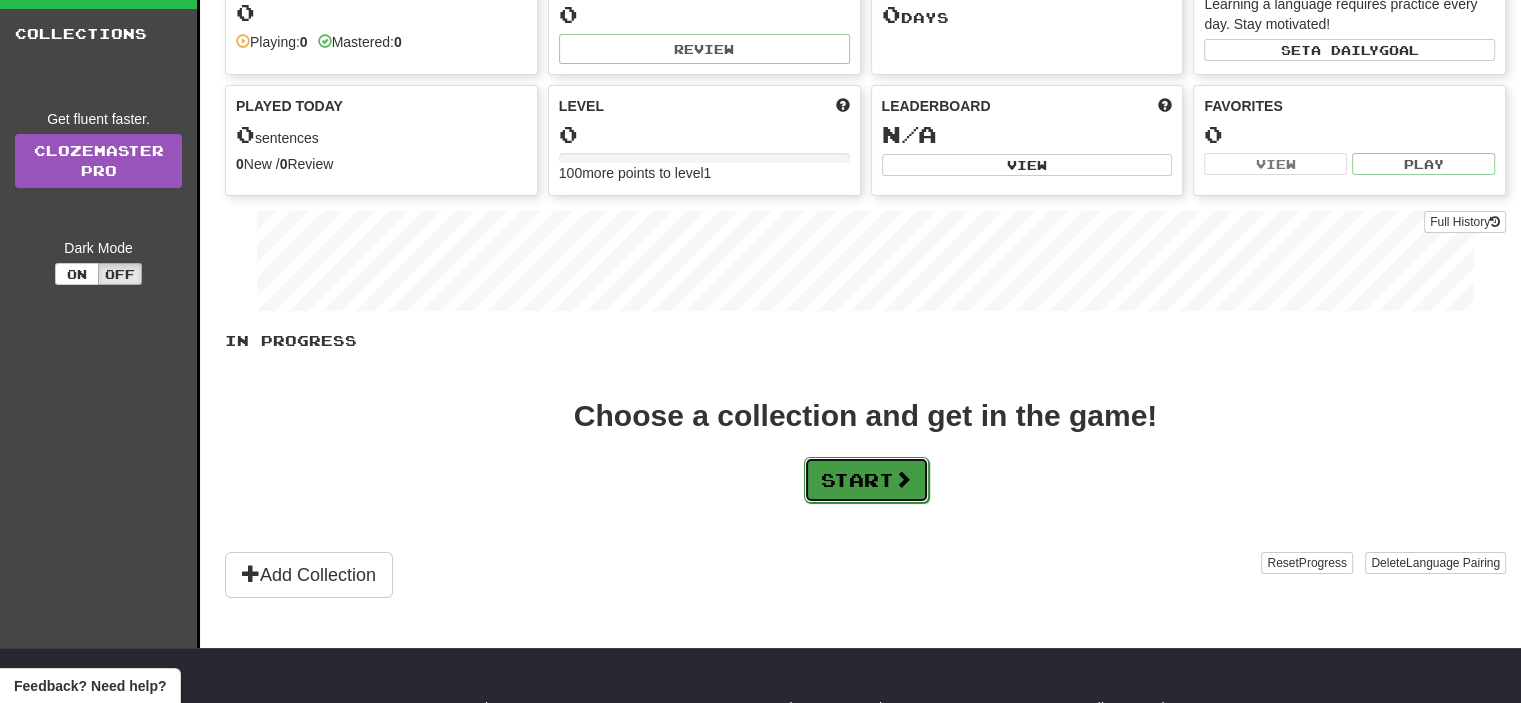 click on "Start" at bounding box center [866, 480] 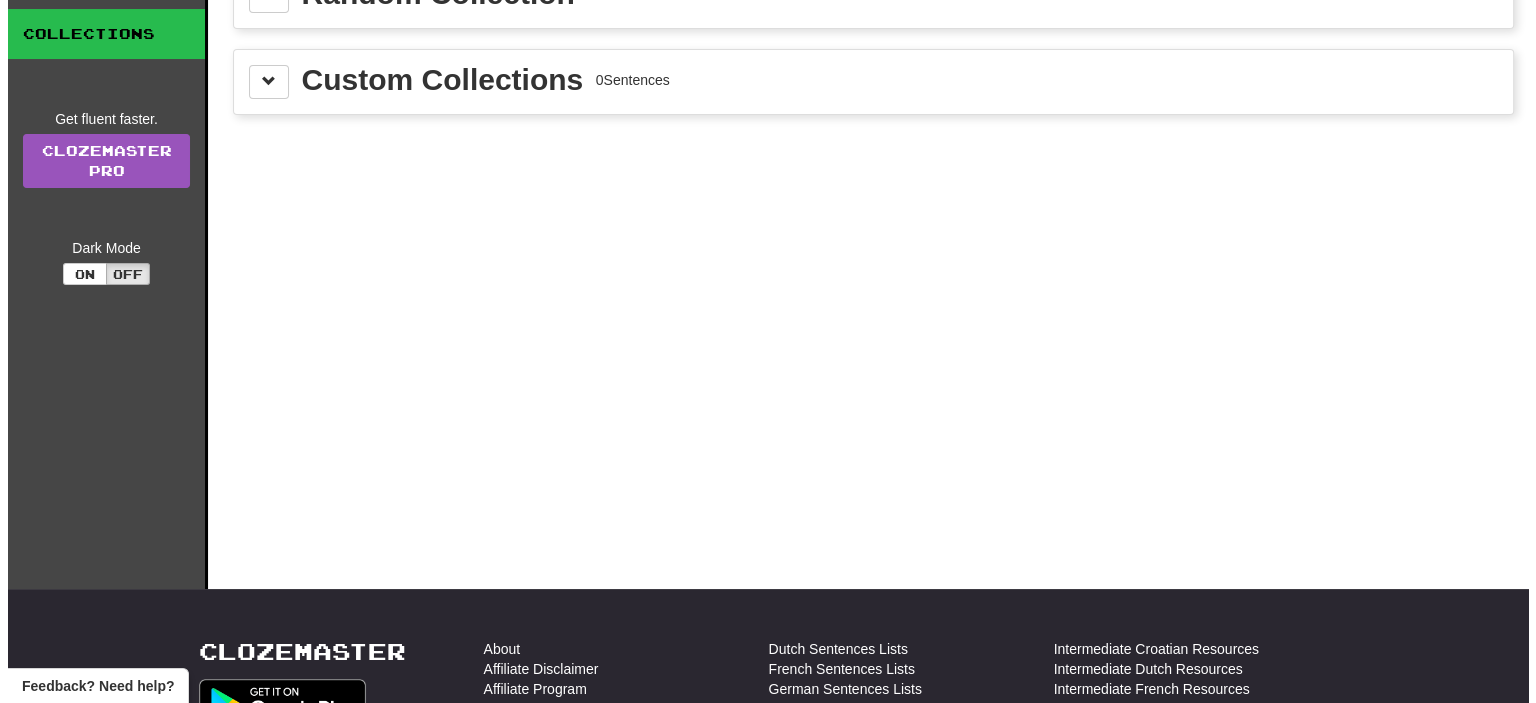 scroll, scrollTop: 0, scrollLeft: 0, axis: both 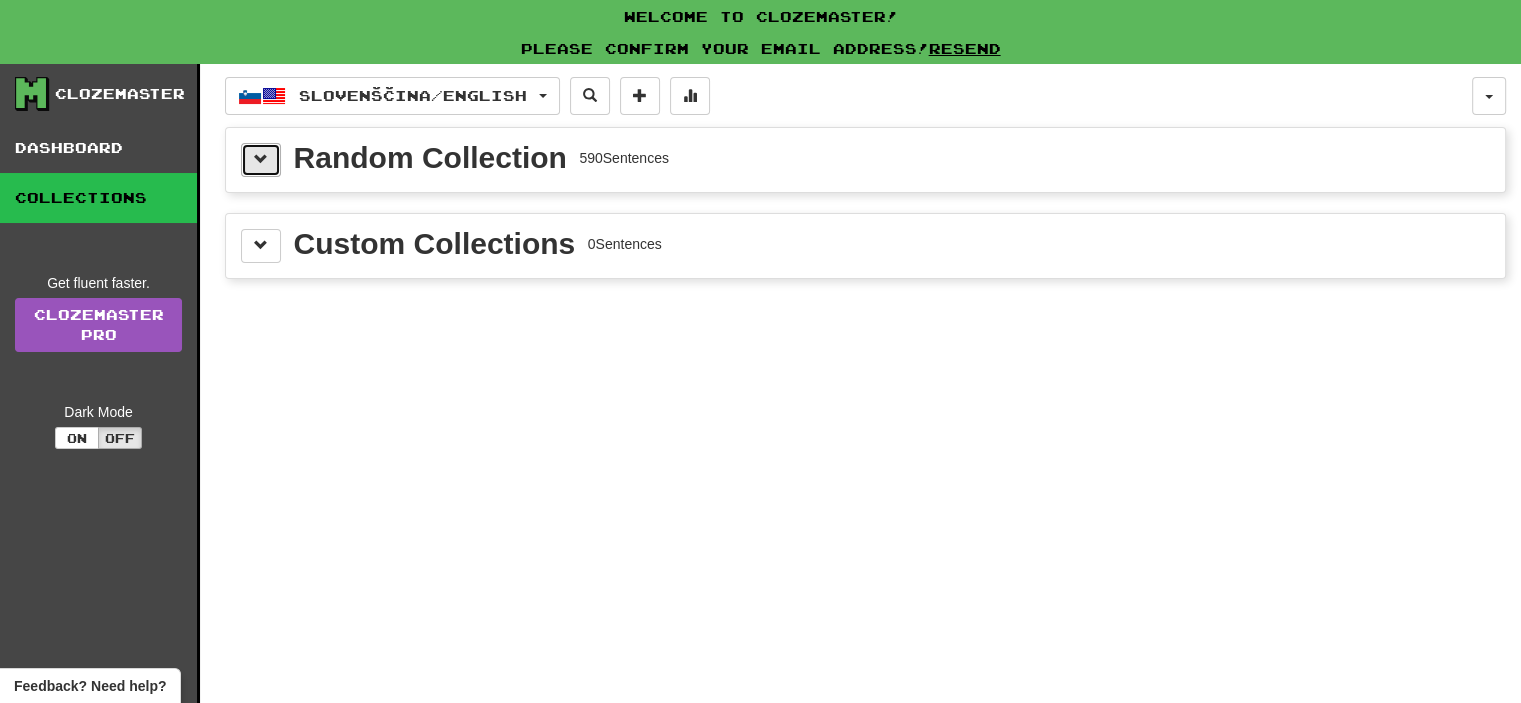 click at bounding box center [261, 160] 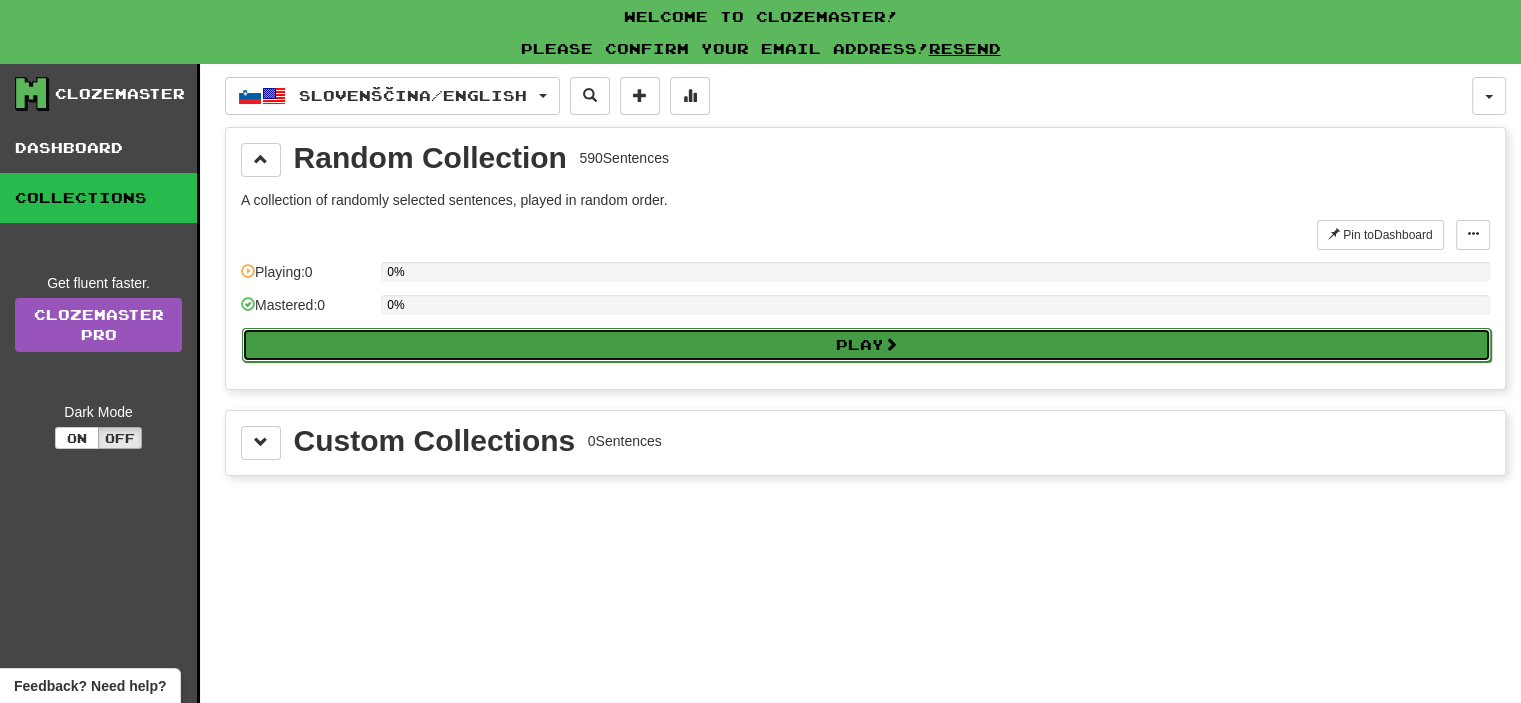 click on "Play" at bounding box center (866, 345) 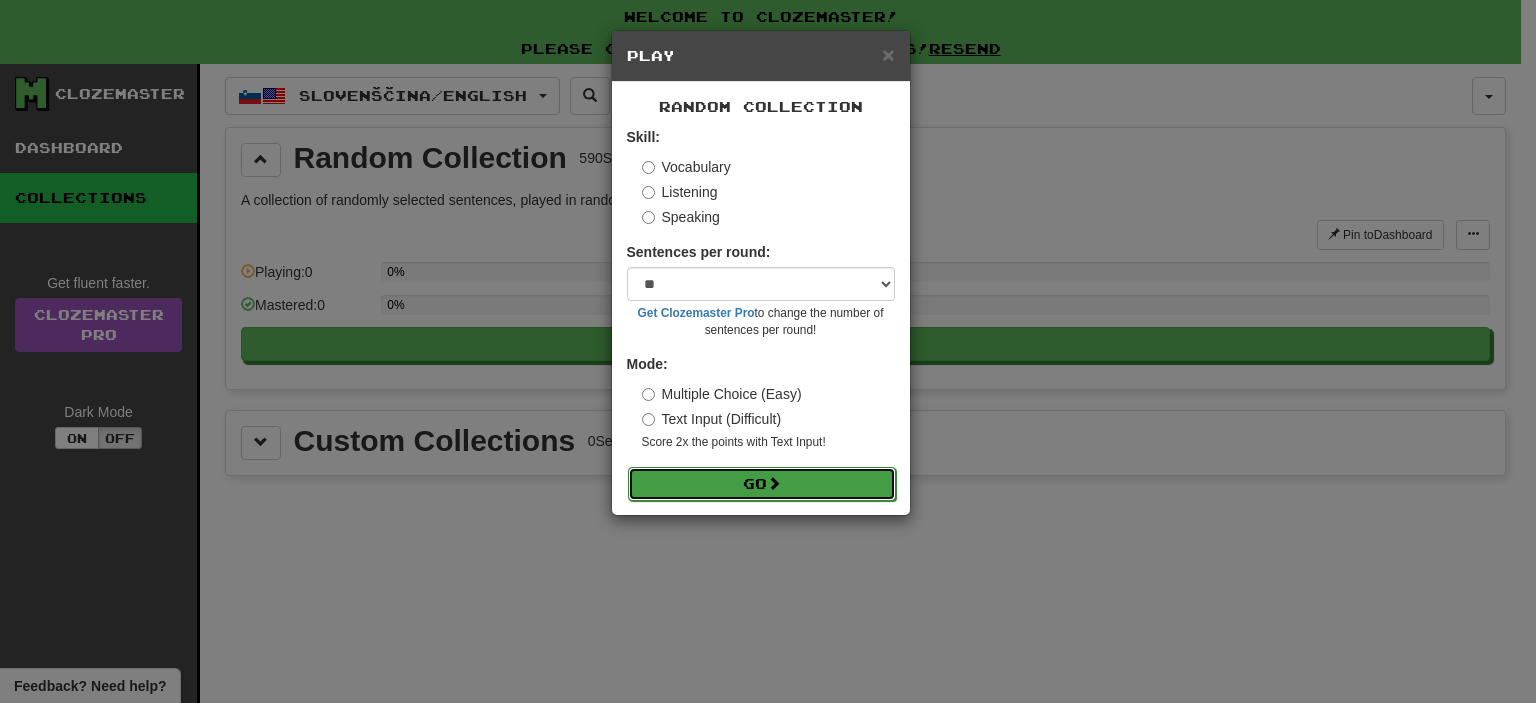 click on "Go" at bounding box center (762, 484) 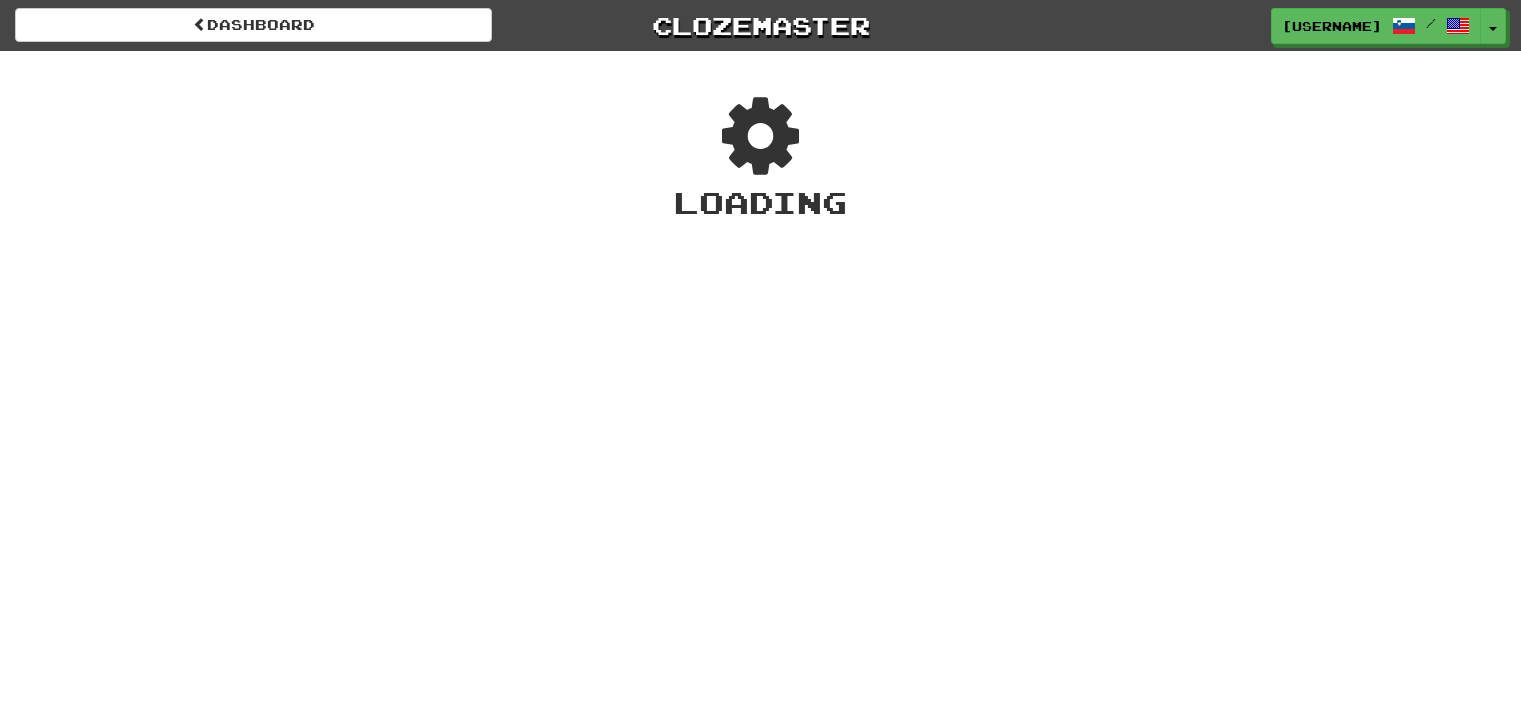 scroll, scrollTop: 0, scrollLeft: 0, axis: both 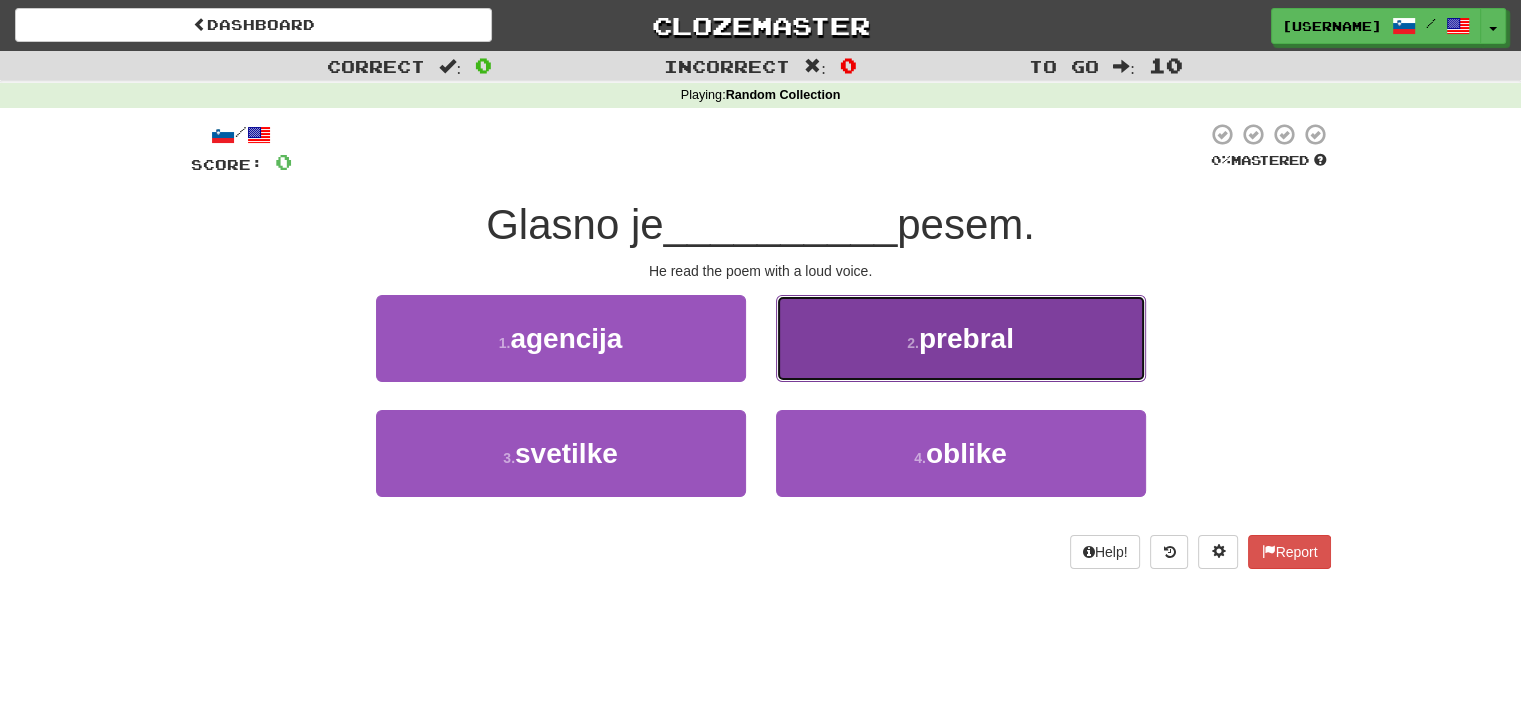 click on "prebral" at bounding box center (966, 338) 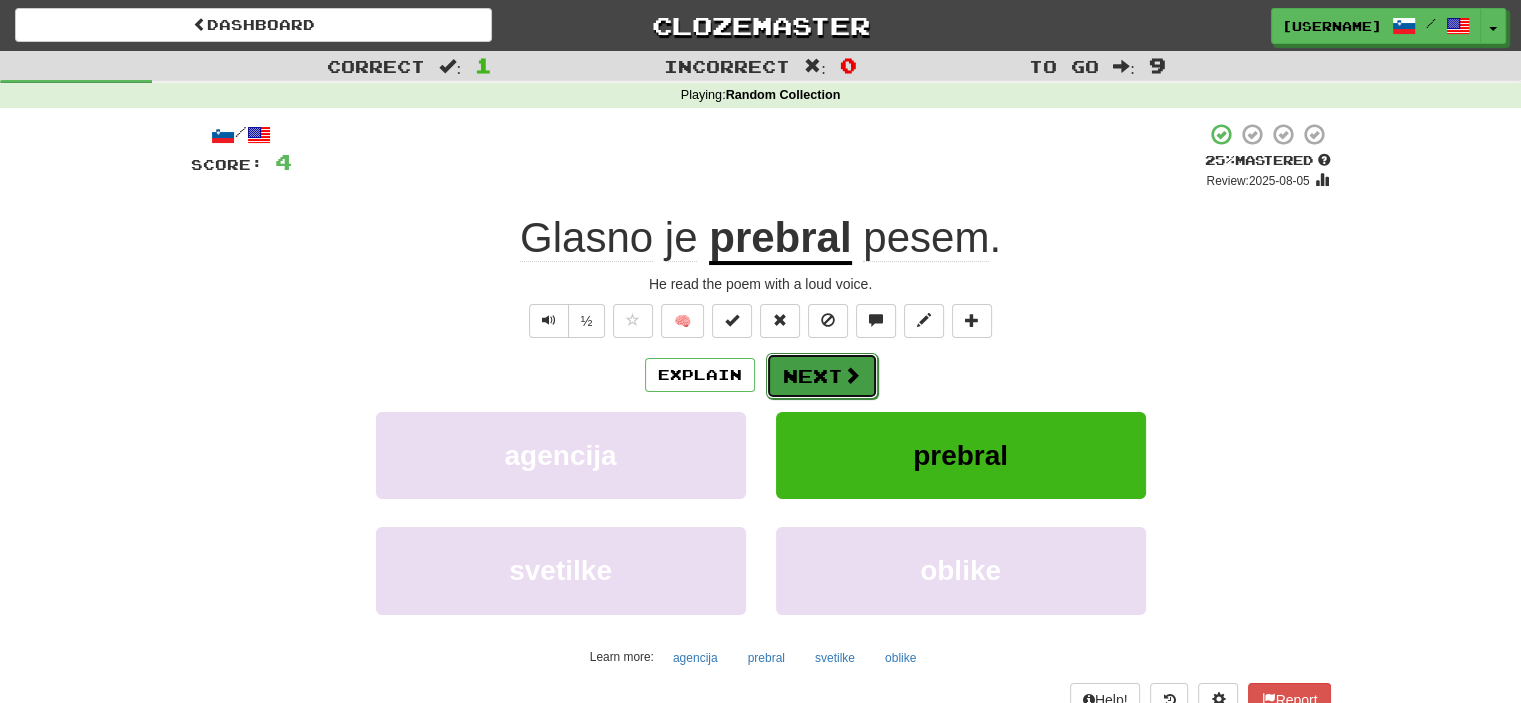 click on "Next" at bounding box center [822, 376] 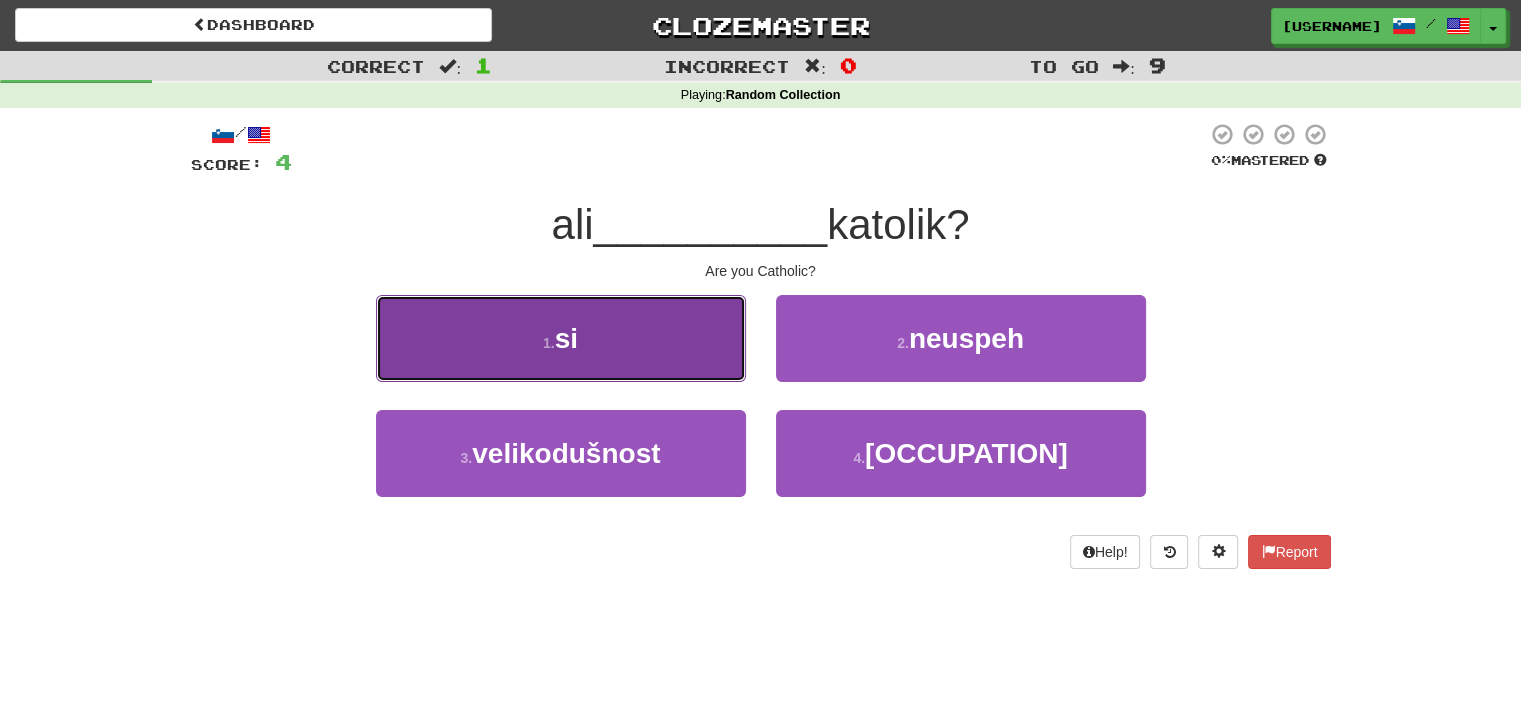 click on "1 .  si" at bounding box center [561, 338] 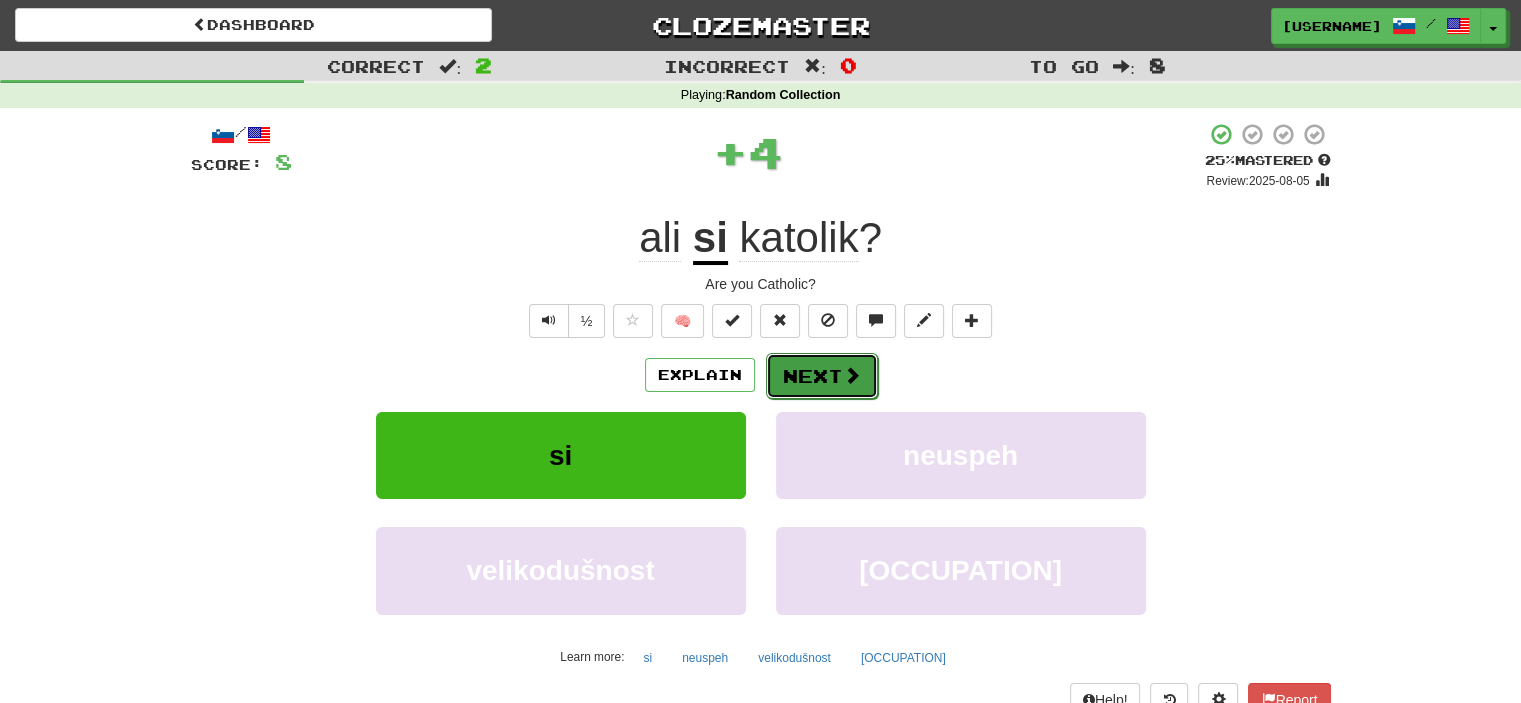 click on "Next" at bounding box center [822, 376] 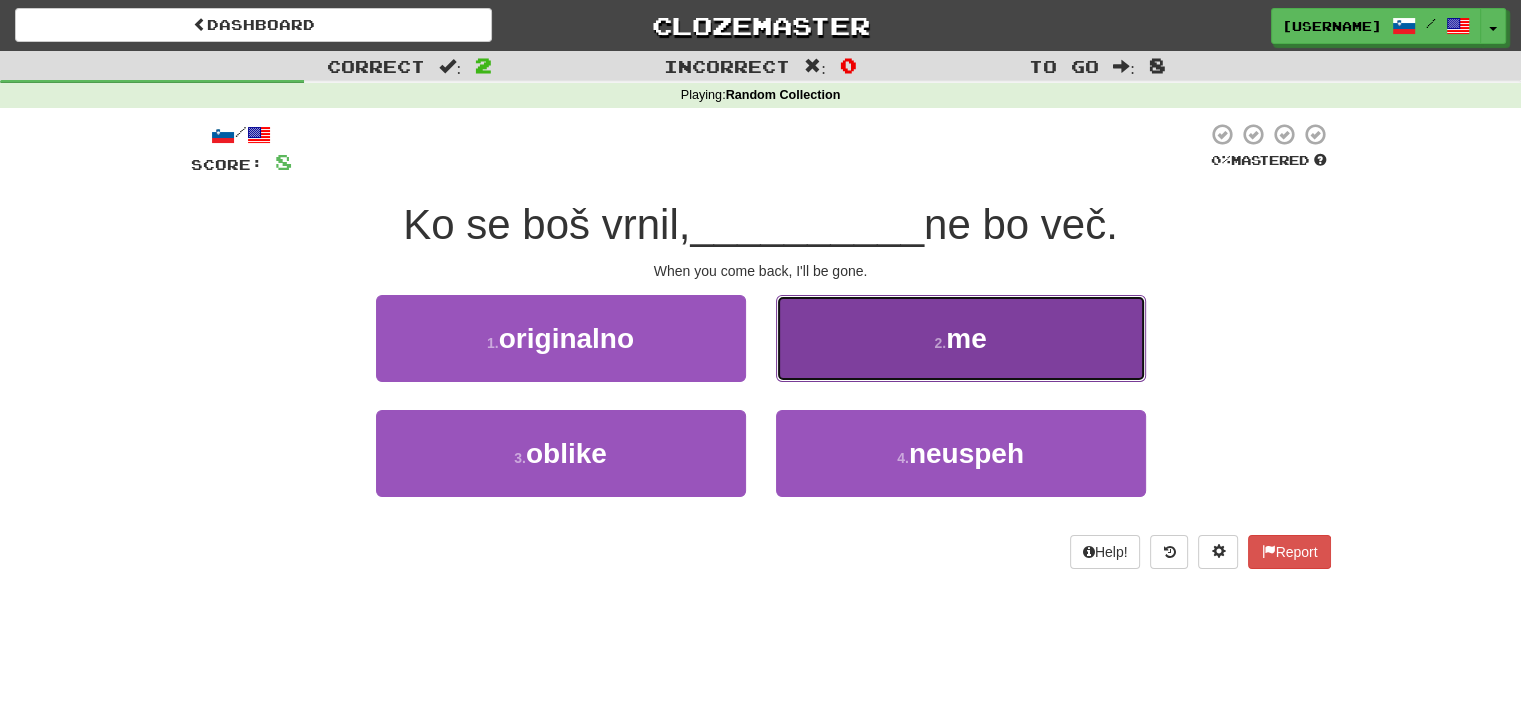 click on "2 .  me" at bounding box center (961, 338) 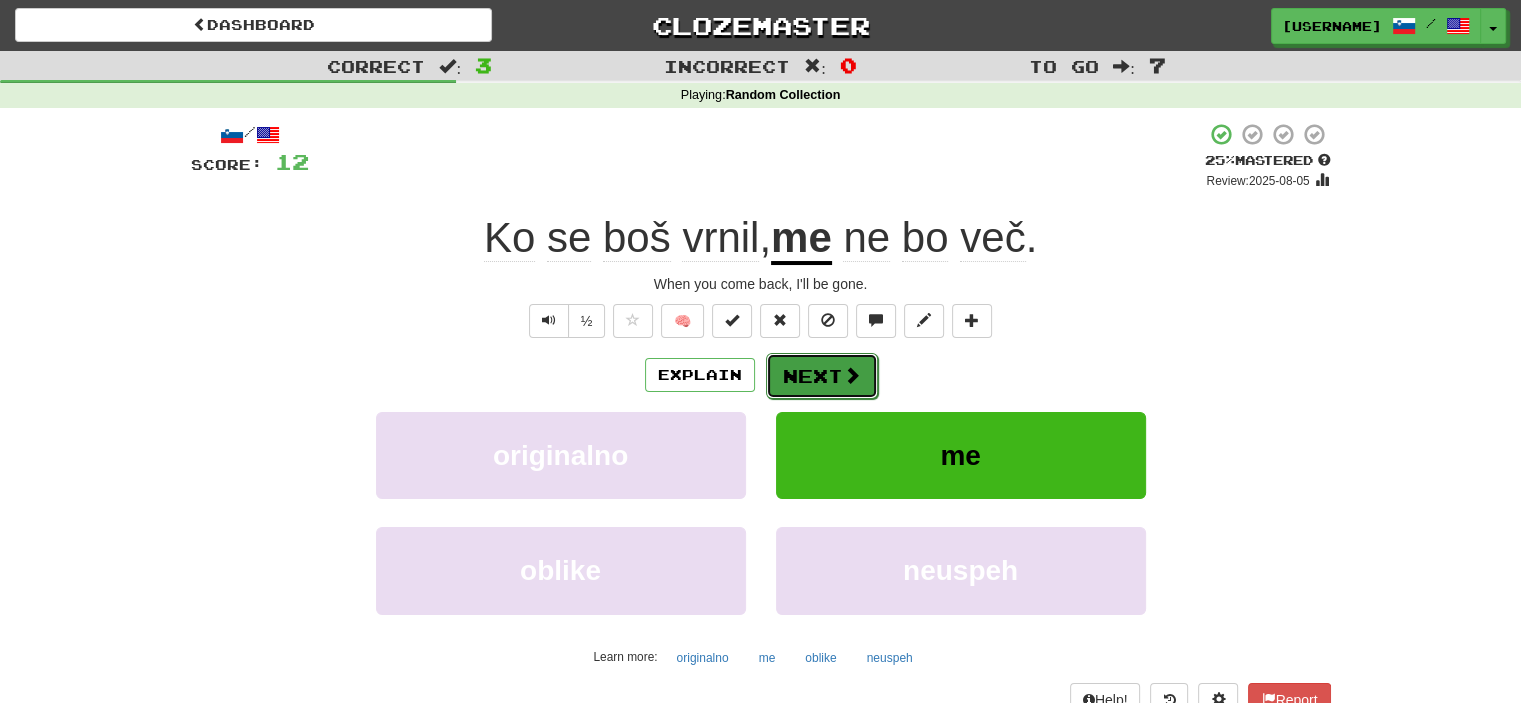 click on "Next" at bounding box center (822, 376) 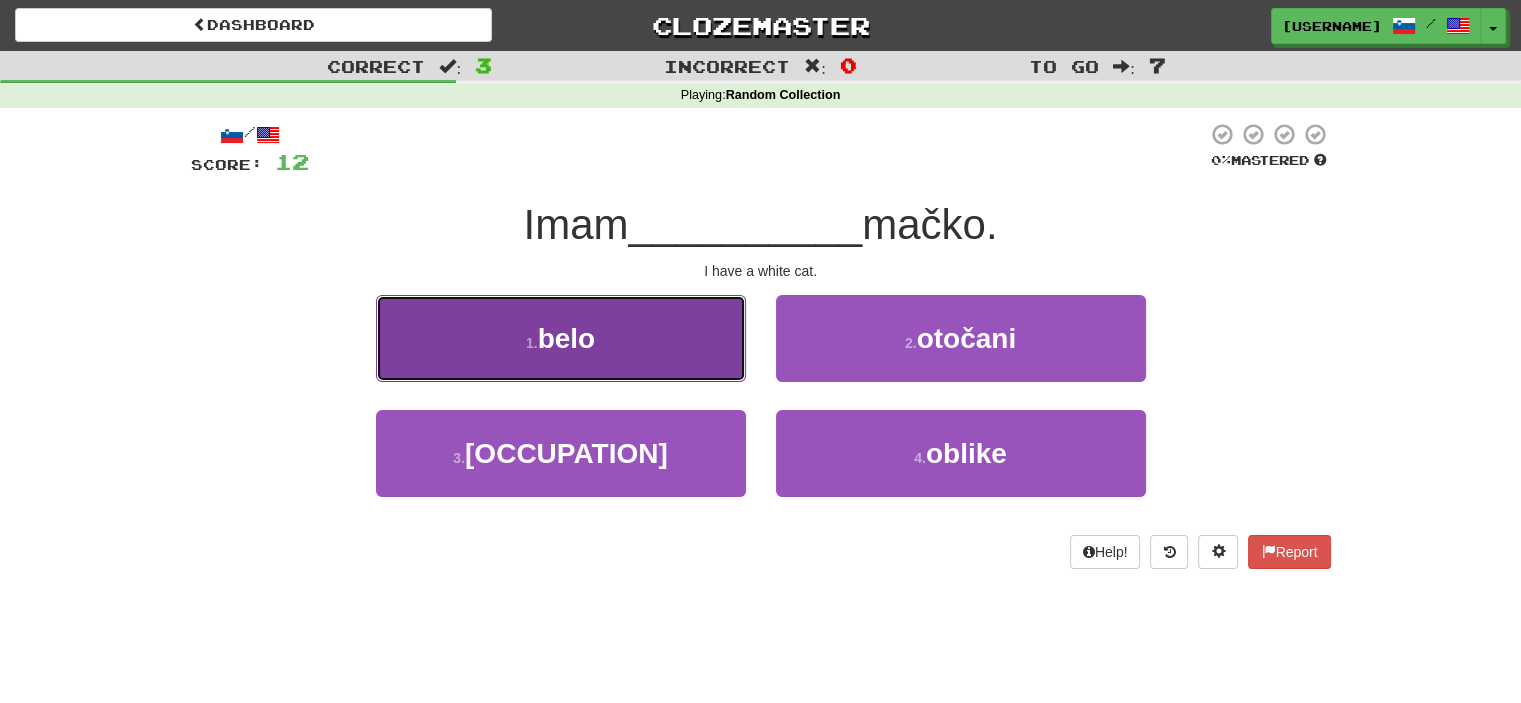 click on "1 .  belo" at bounding box center (561, 338) 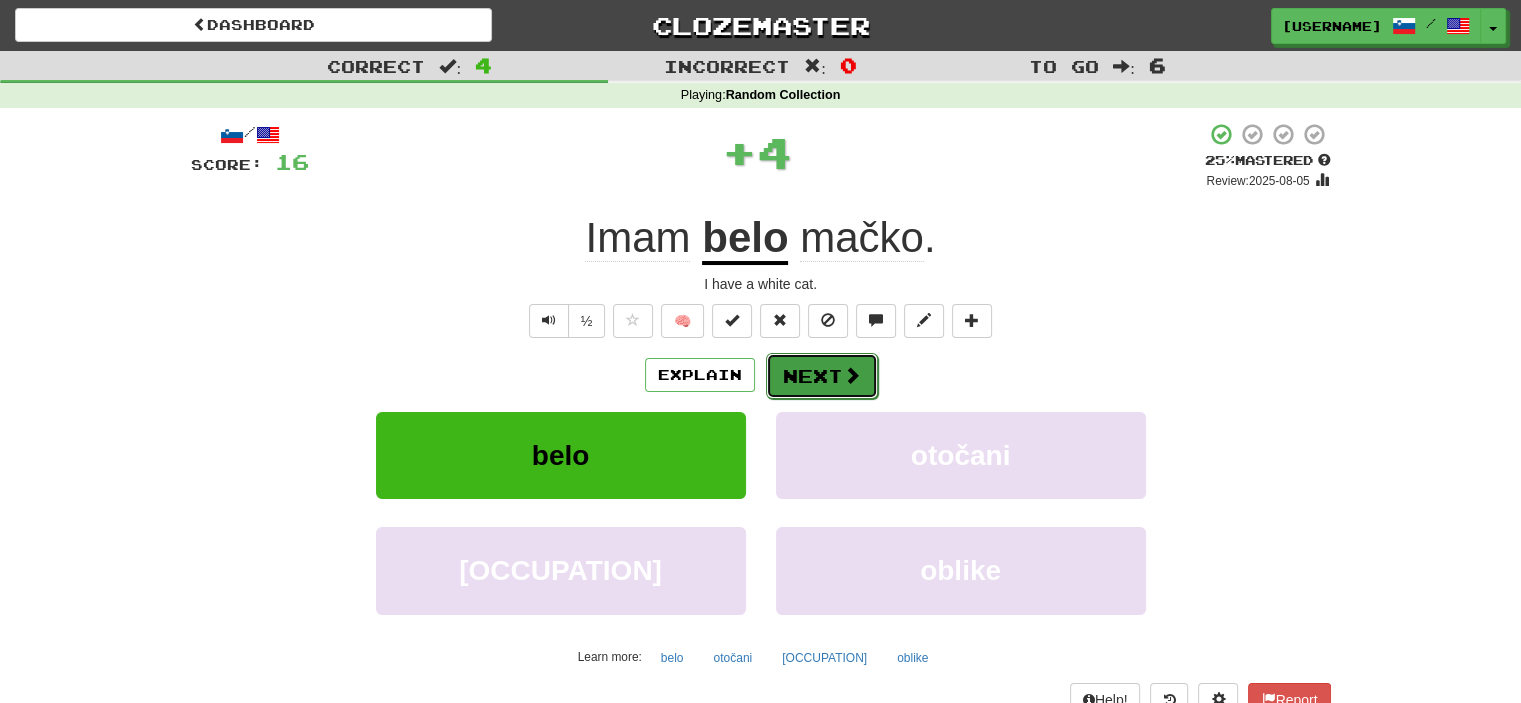 click on "Next" at bounding box center [822, 376] 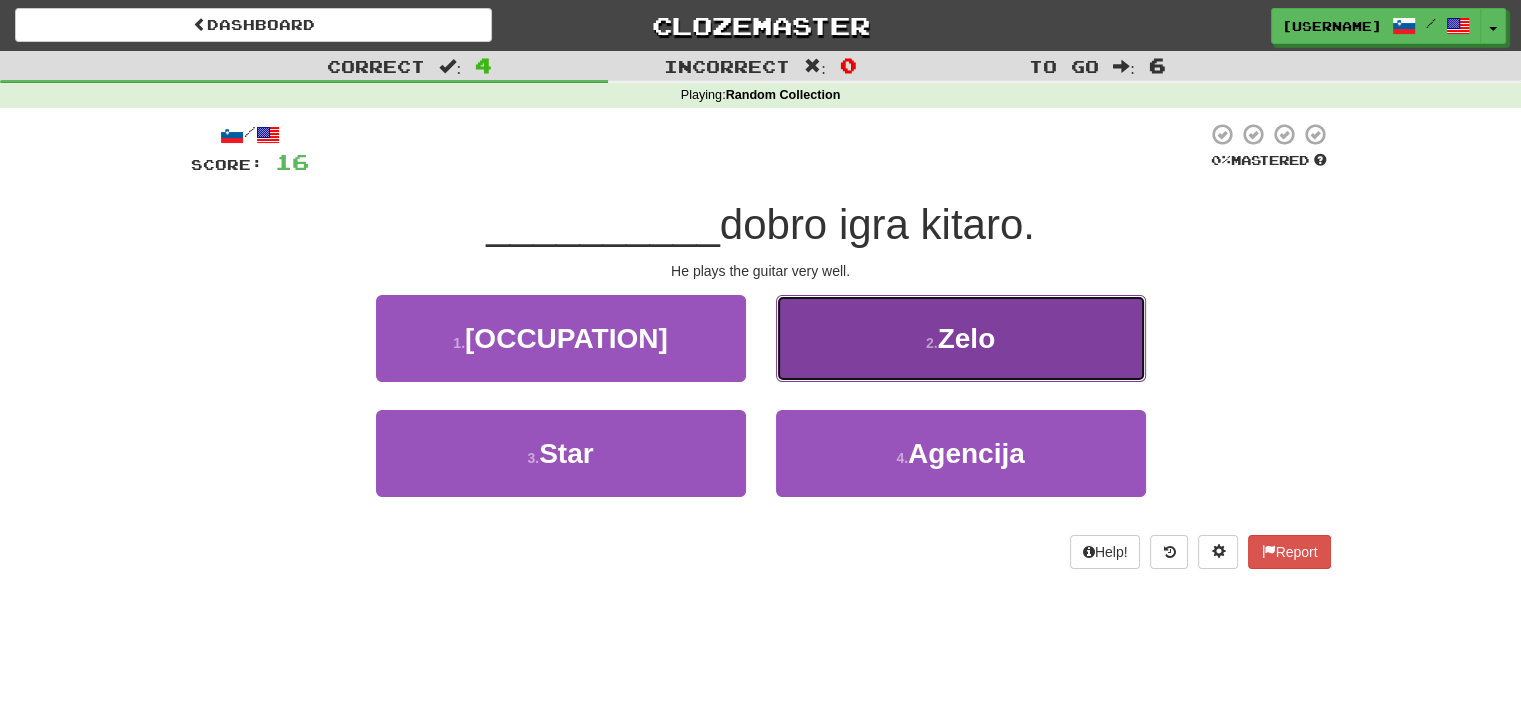 click on "2 .  Zelo" at bounding box center (961, 338) 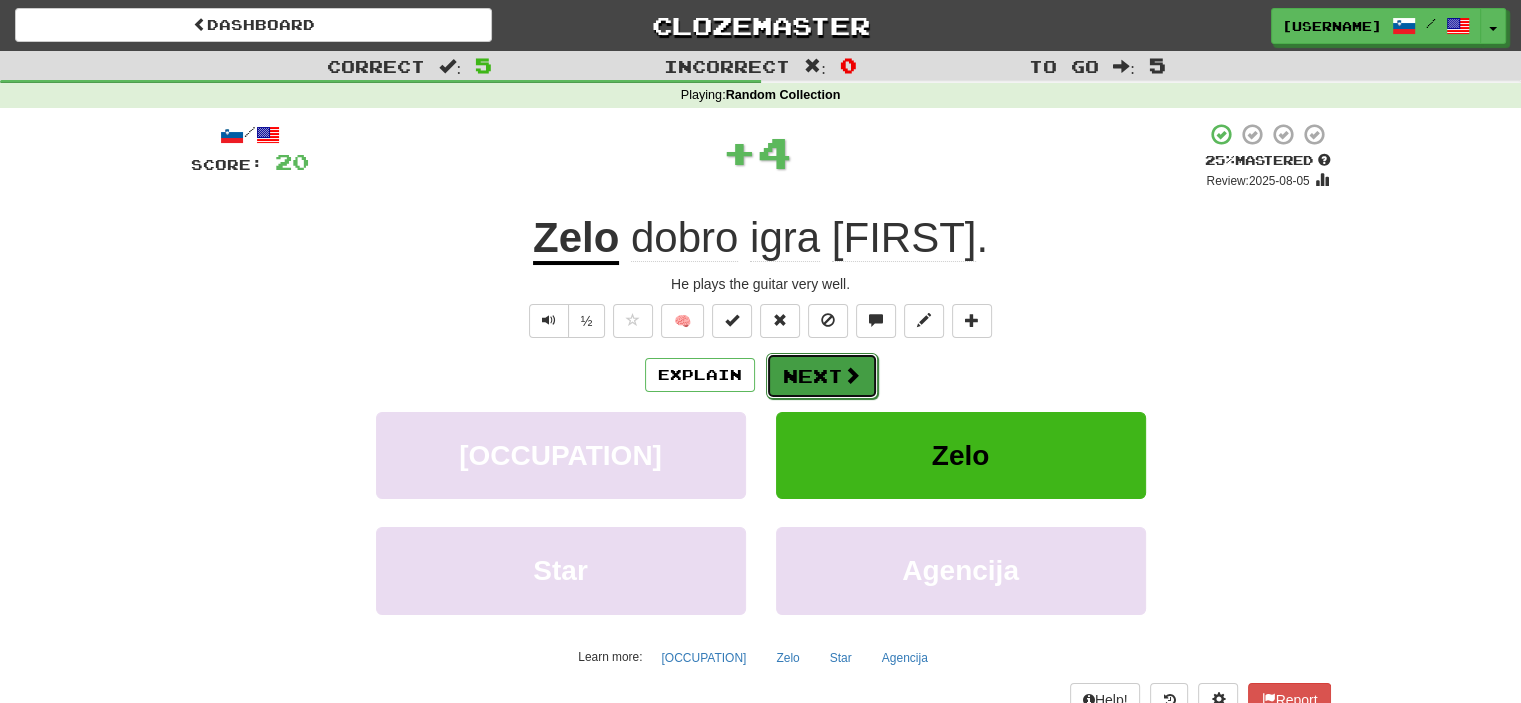 click on "Next" at bounding box center [822, 376] 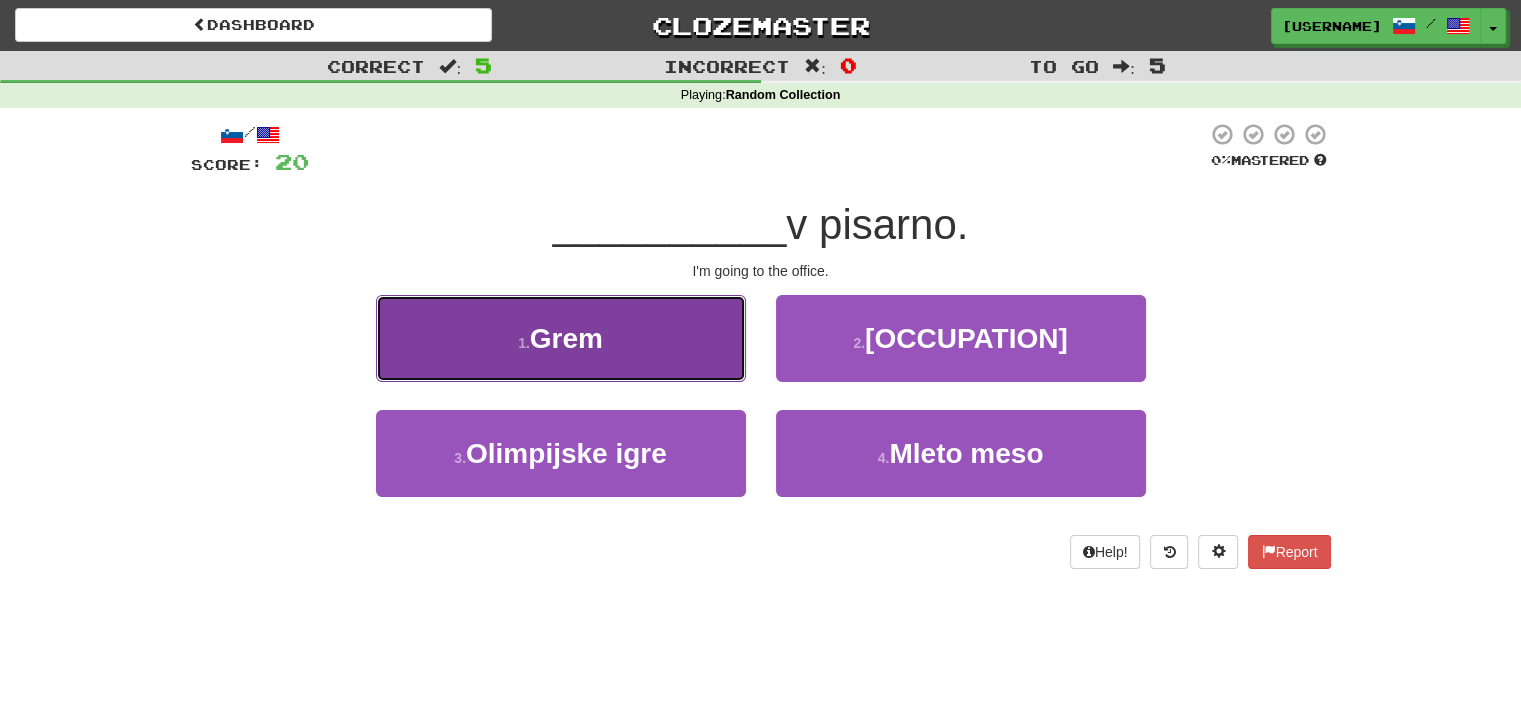 click on "1 .  Grem" at bounding box center [561, 338] 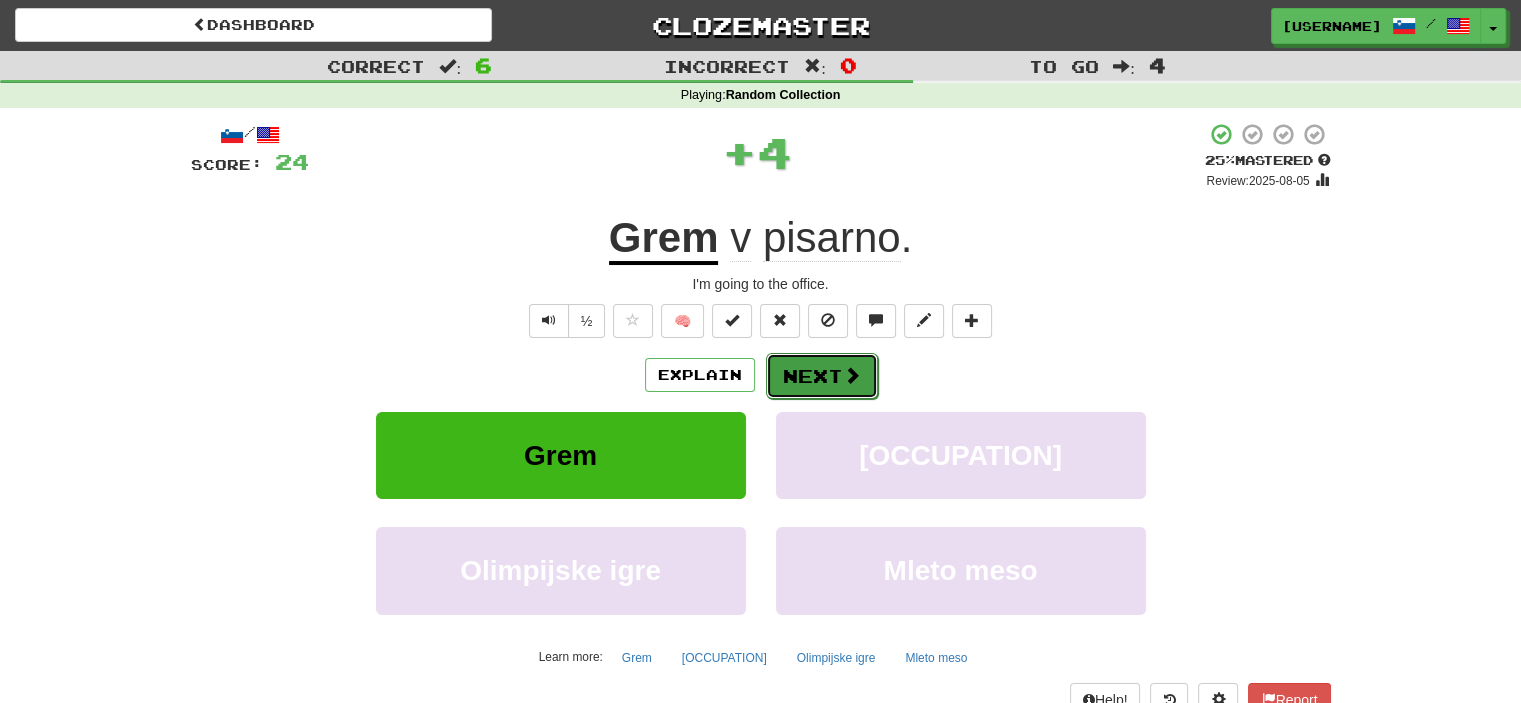 click on "Next" at bounding box center [822, 376] 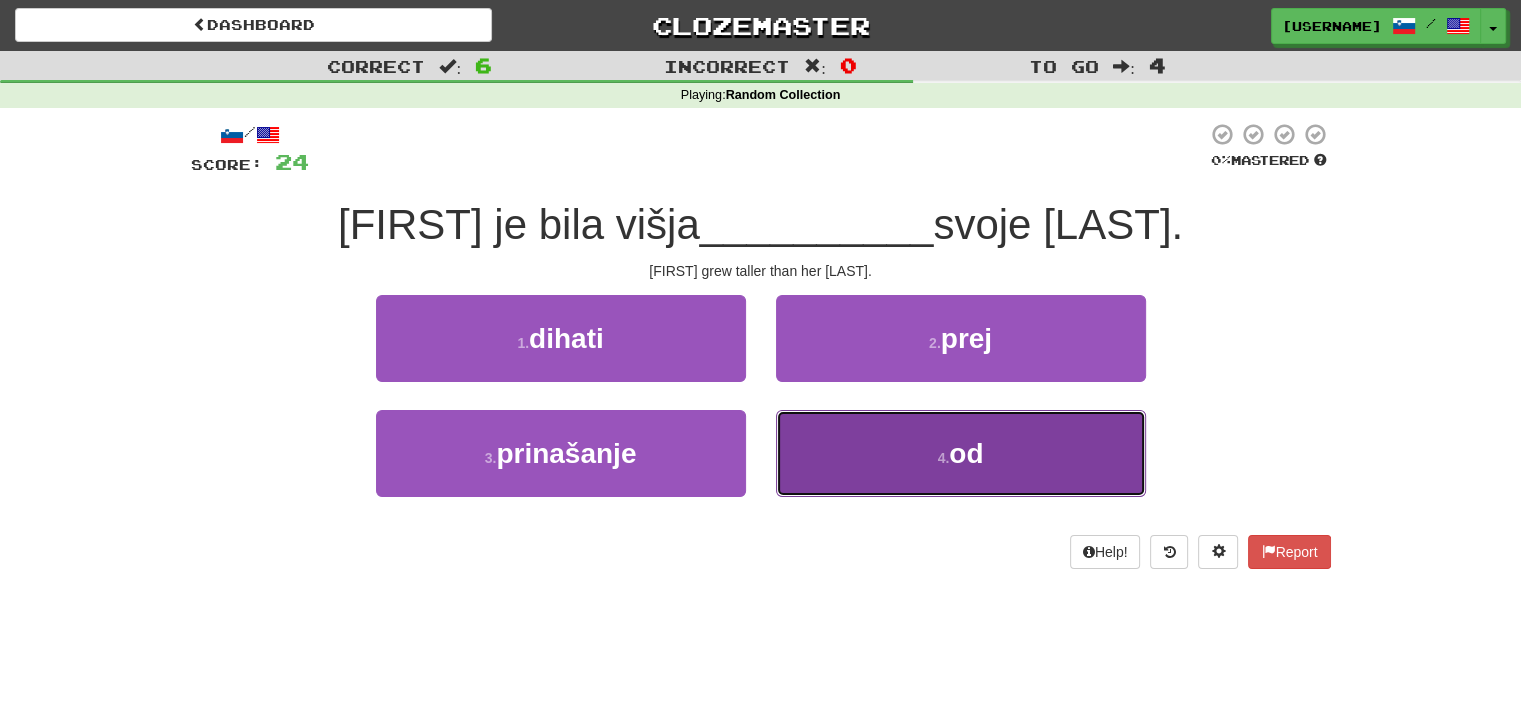click on "4 .  od" at bounding box center [961, 453] 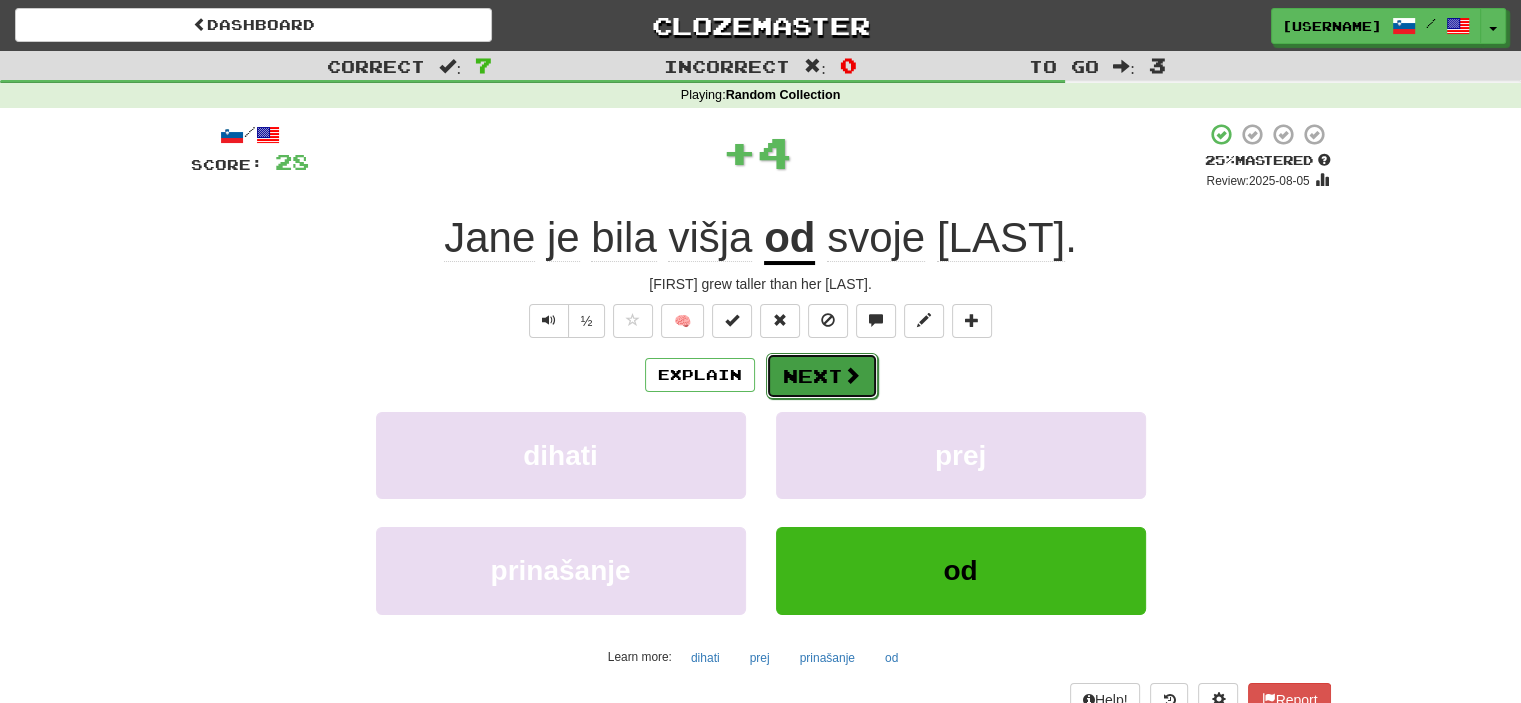 click on "Next" at bounding box center [822, 376] 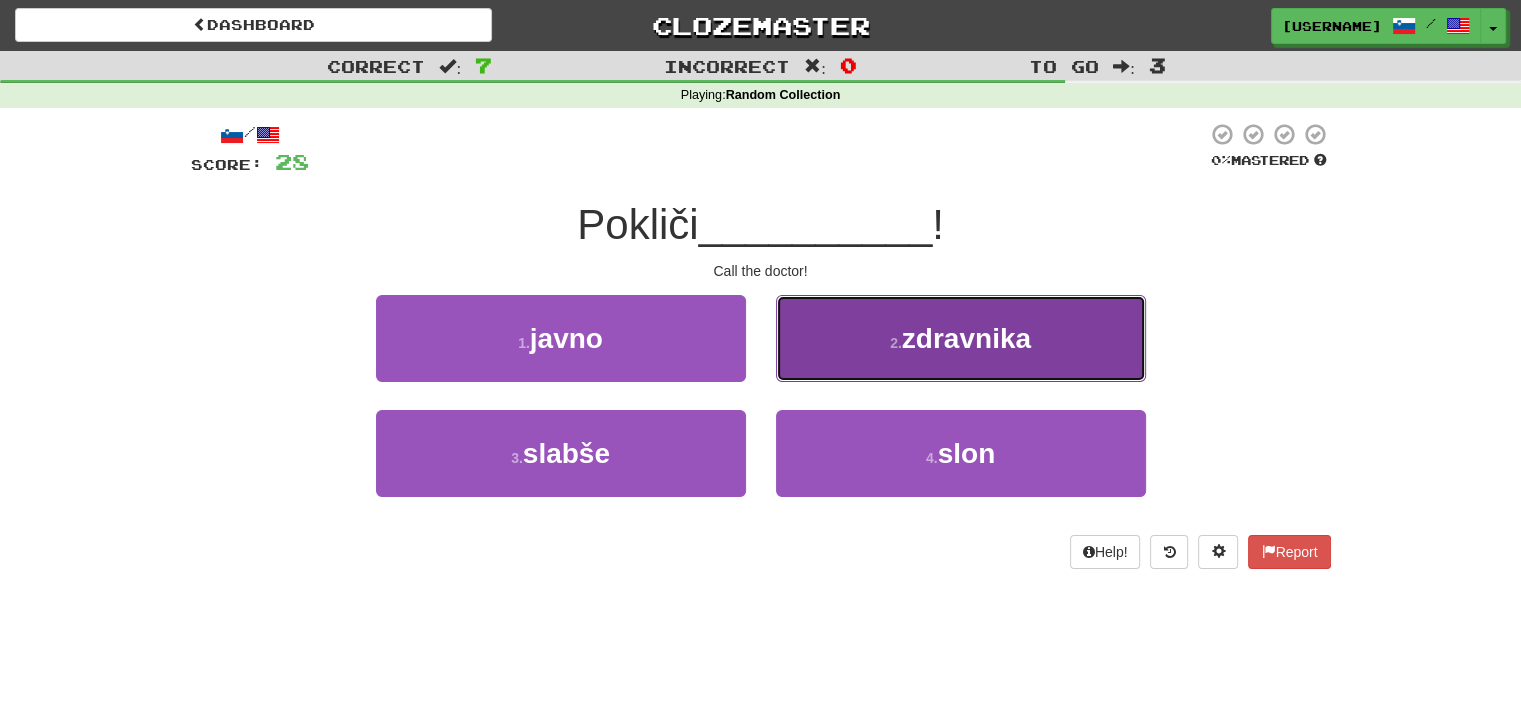 click on "[NUMBER] . [OCCUPATION]" at bounding box center [961, 338] 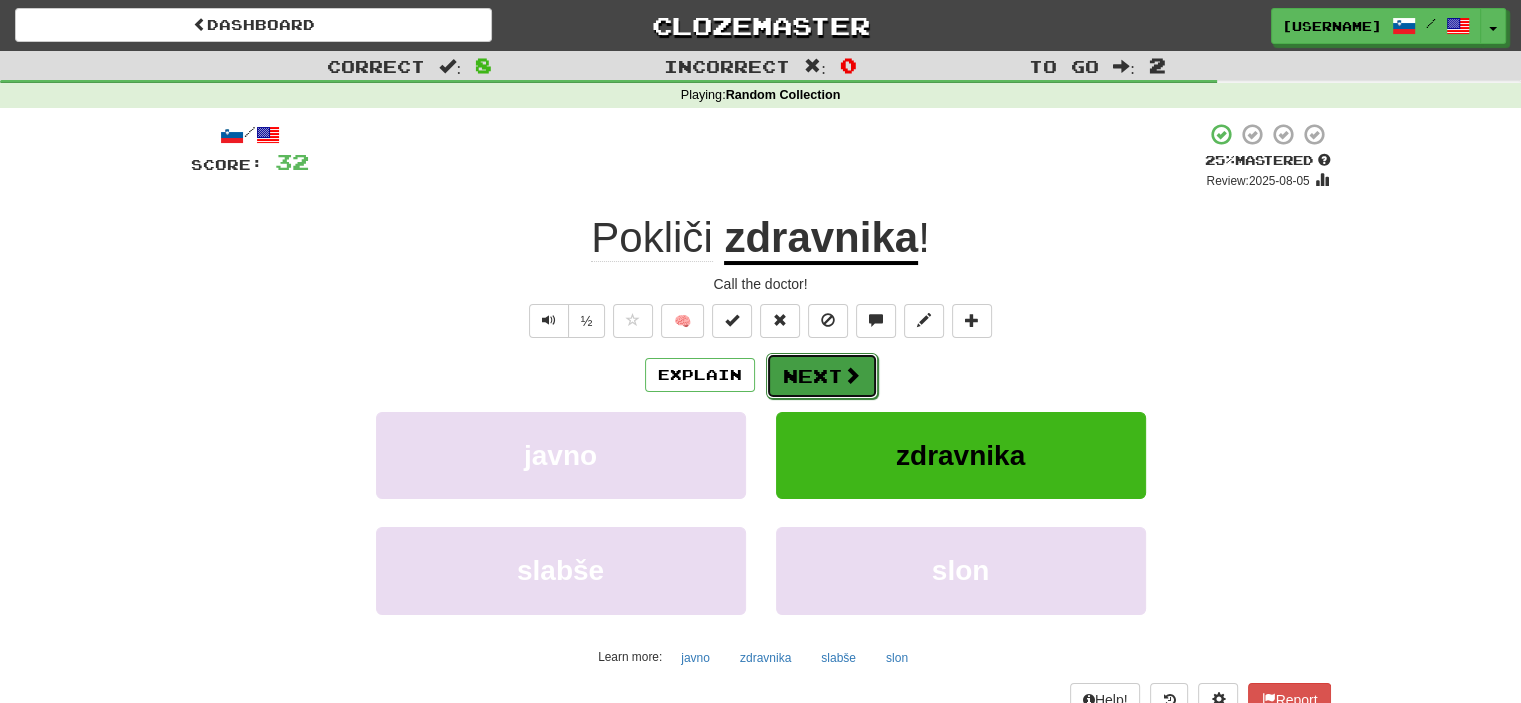 click on "Next" at bounding box center [822, 376] 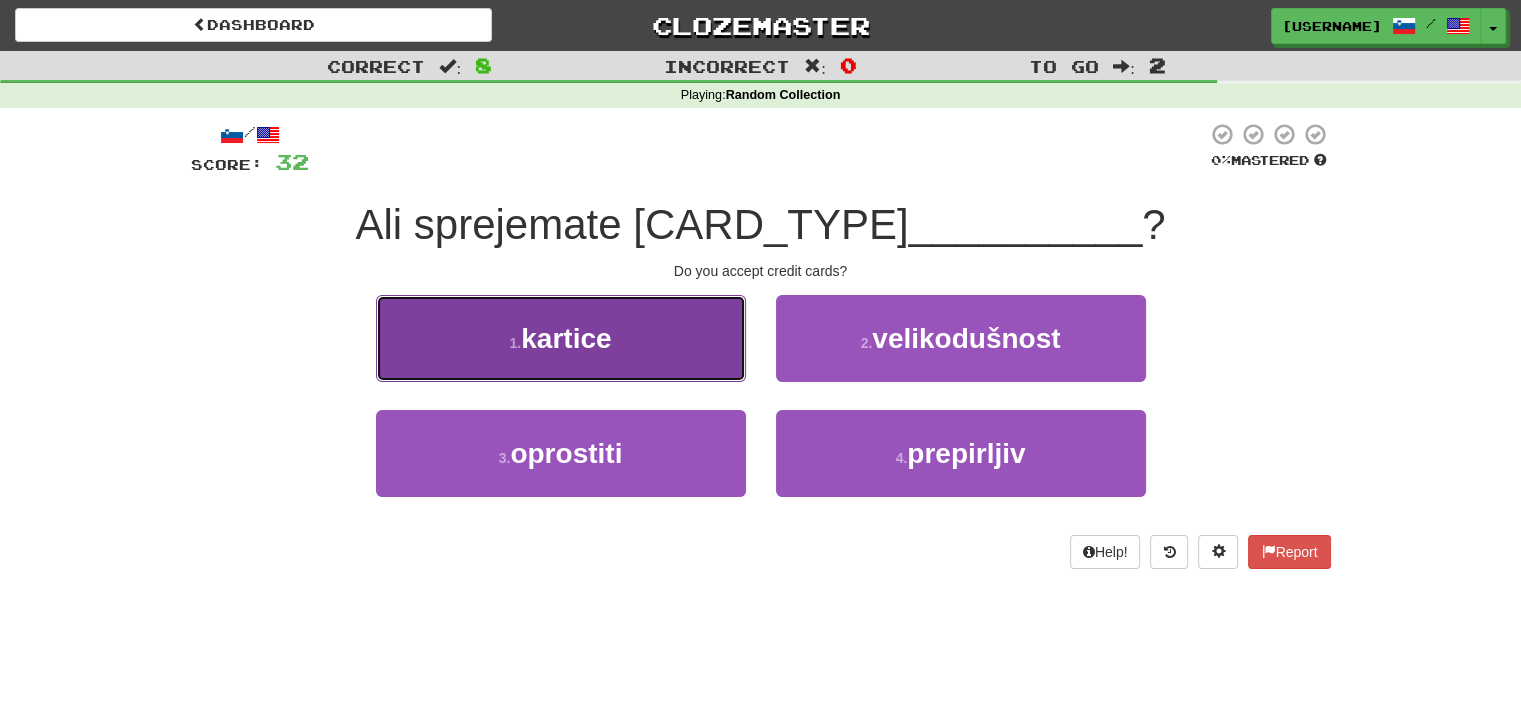 click on "[NUMBER] . [CARD_TYPE]" at bounding box center (561, 338) 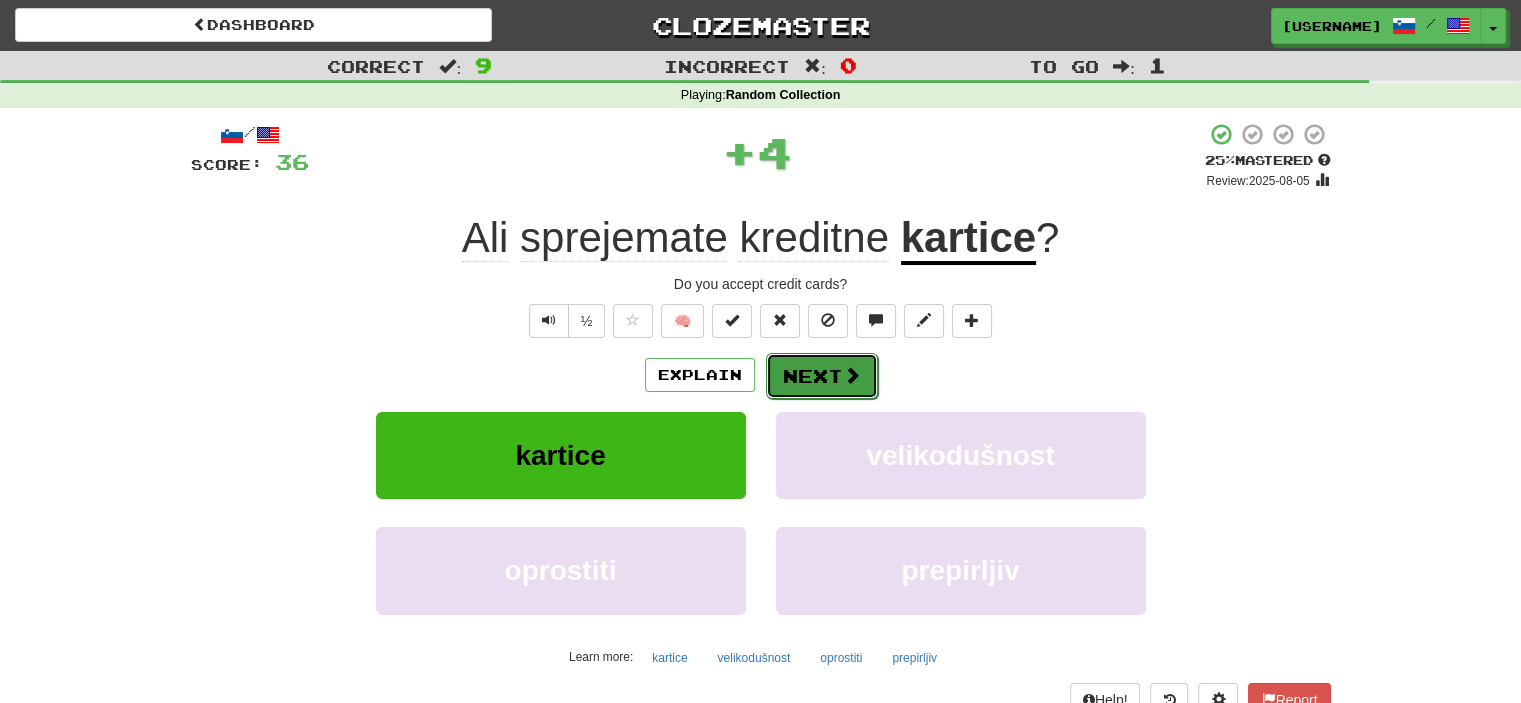 click on "Next" at bounding box center [822, 376] 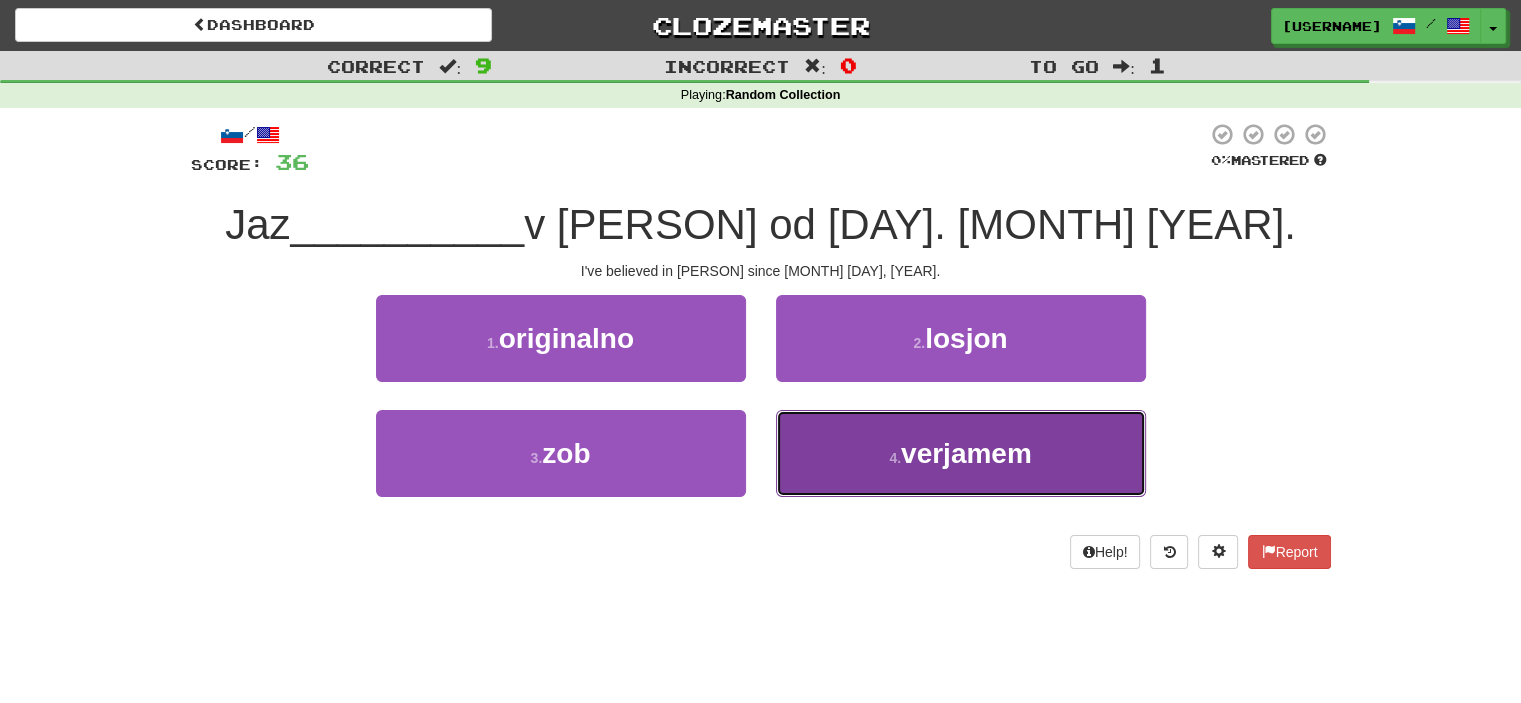 click on "verjamem" at bounding box center (966, 453) 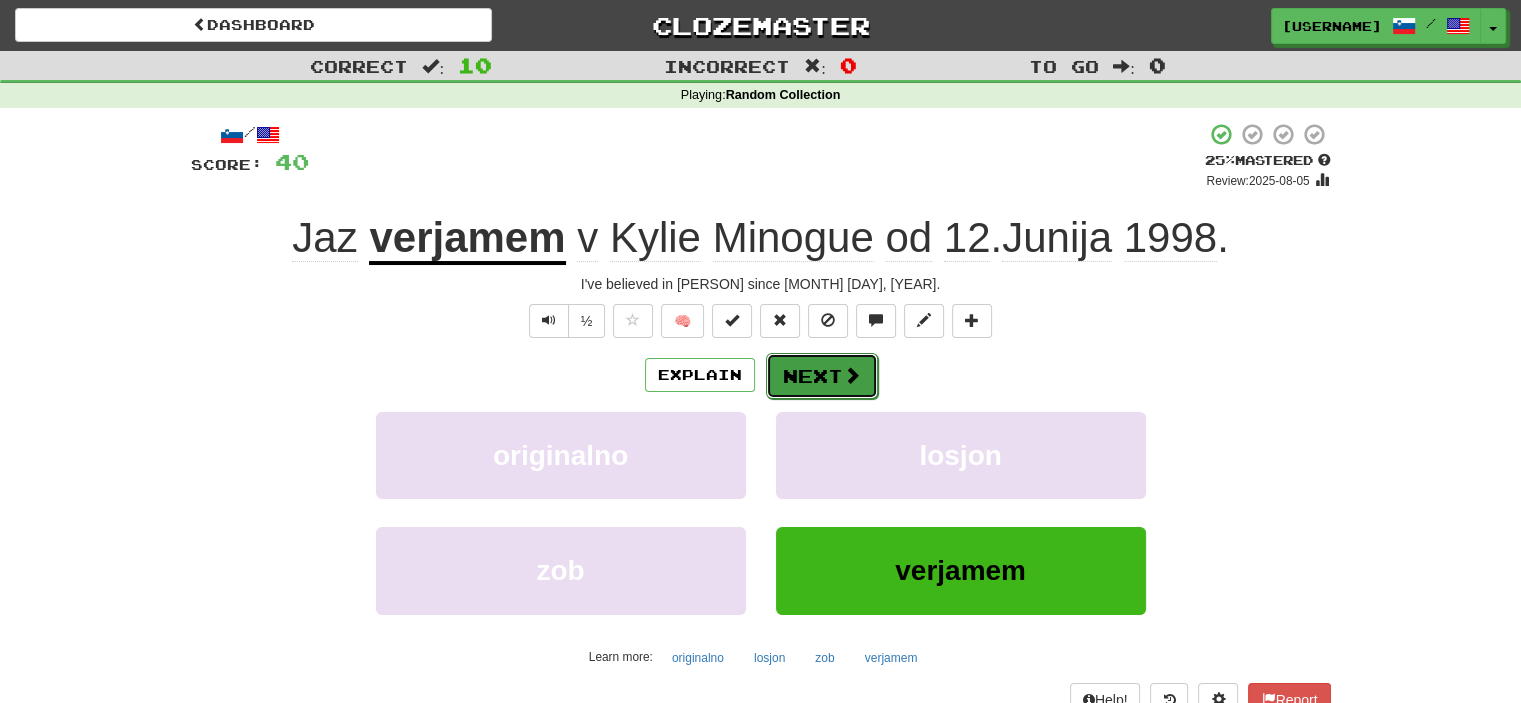 click on "Next" at bounding box center [822, 376] 